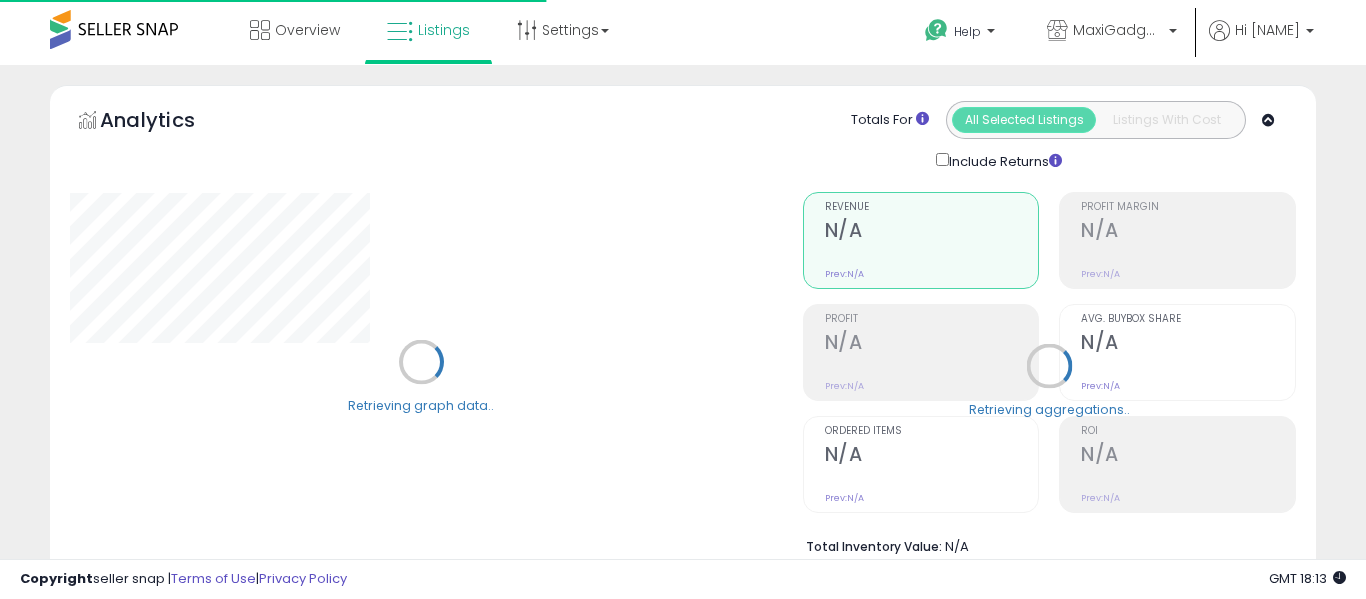 select on "**" 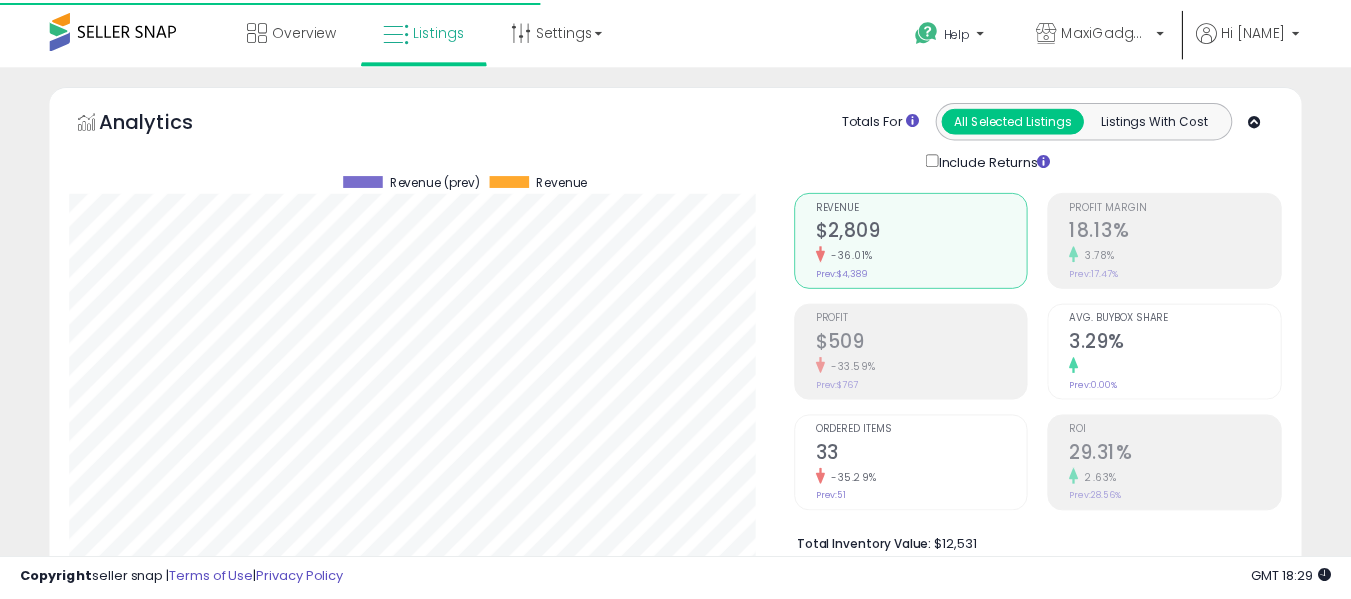 scroll, scrollTop: 642, scrollLeft: 0, axis: vertical 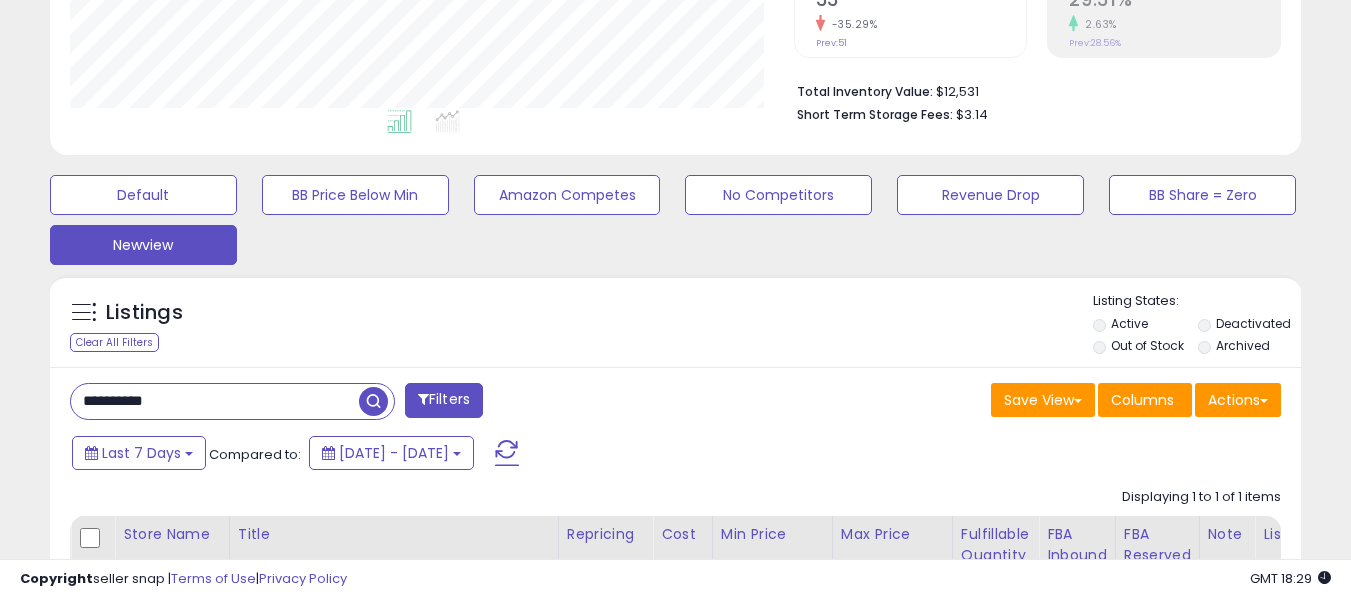 drag, startPoint x: 182, startPoint y: 396, endPoint x: 0, endPoint y: 438, distance: 186.7833 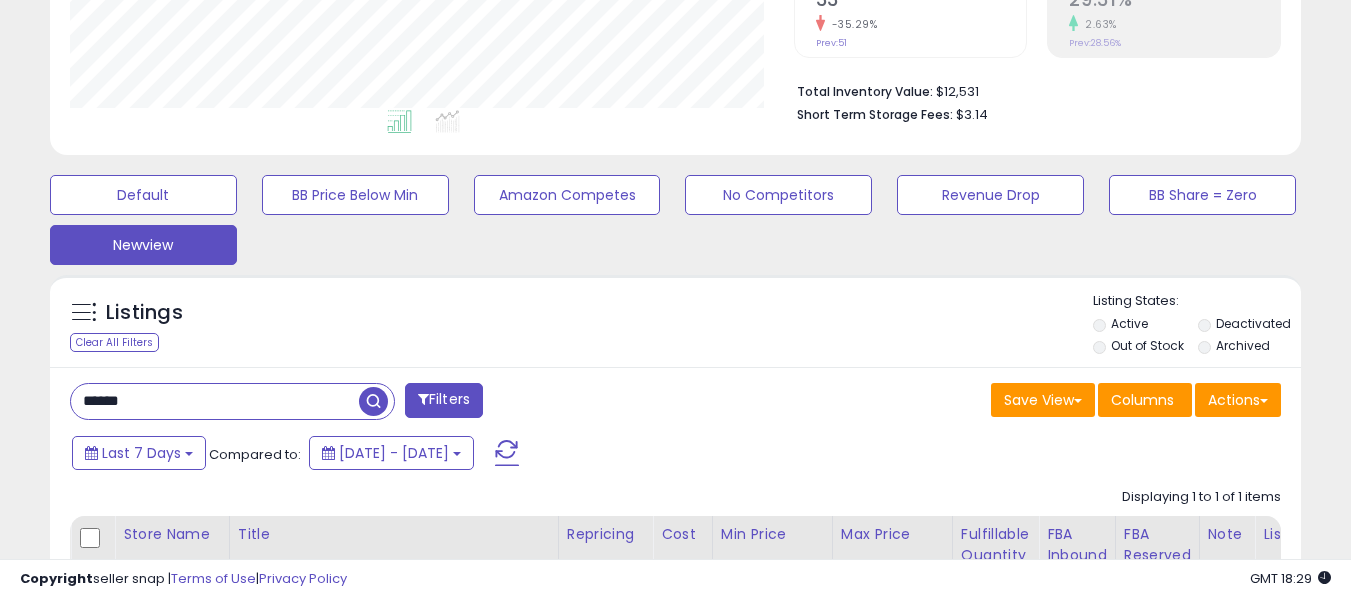 scroll, scrollTop: 999590, scrollLeft: 999267, axis: both 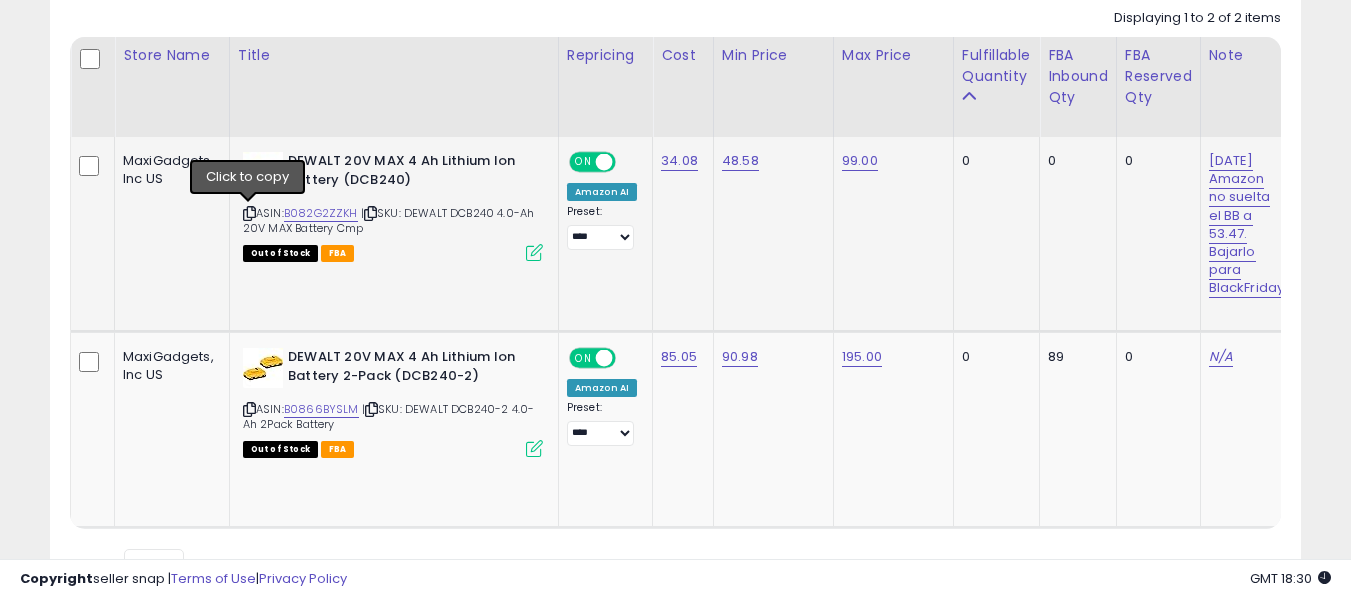 click at bounding box center [249, 213] 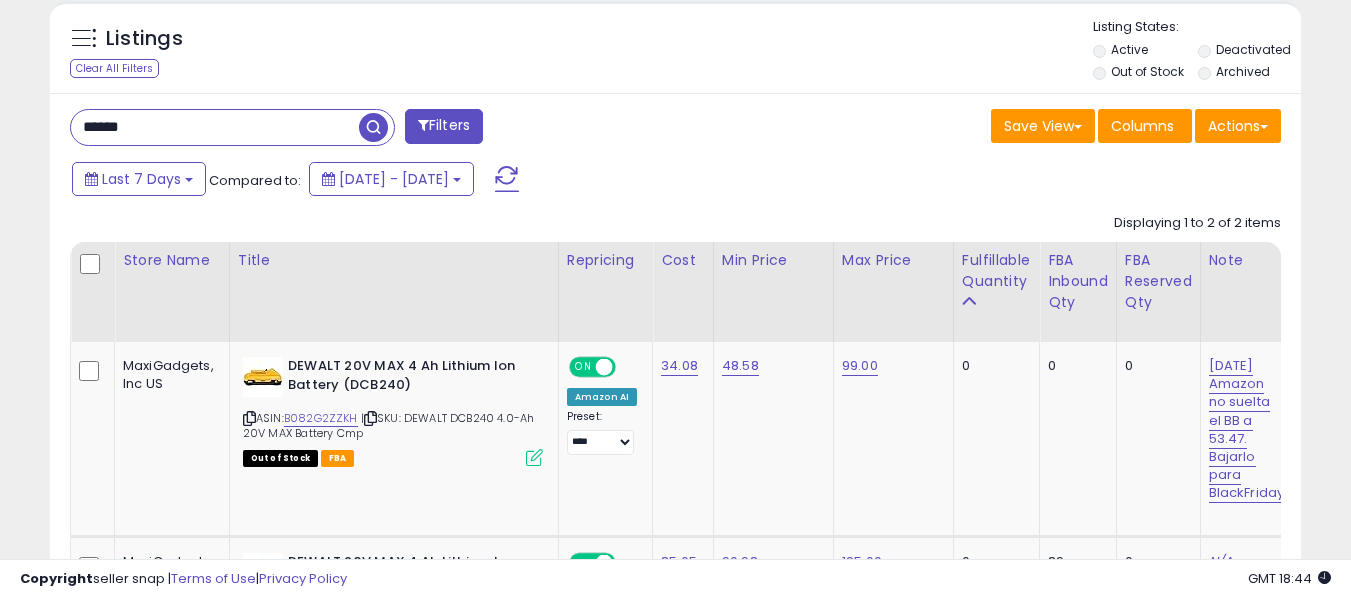 scroll, scrollTop: 728, scrollLeft: 0, axis: vertical 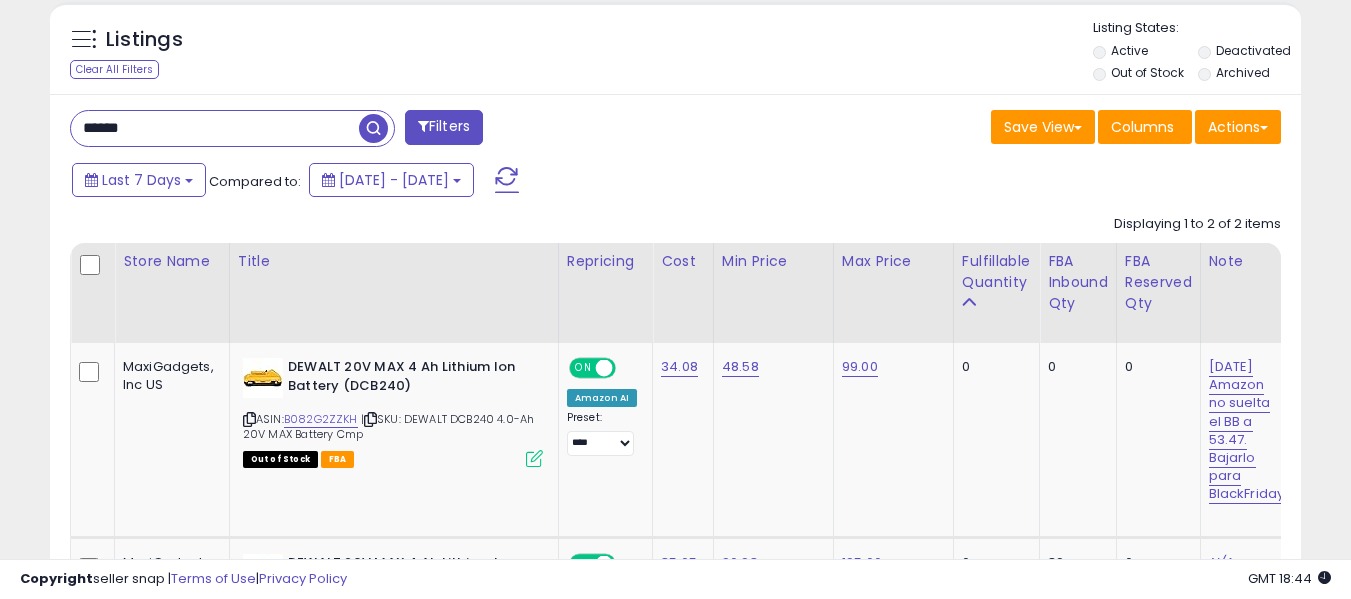 drag, startPoint x: 180, startPoint y: 117, endPoint x: 0, endPoint y: 155, distance: 183.96739 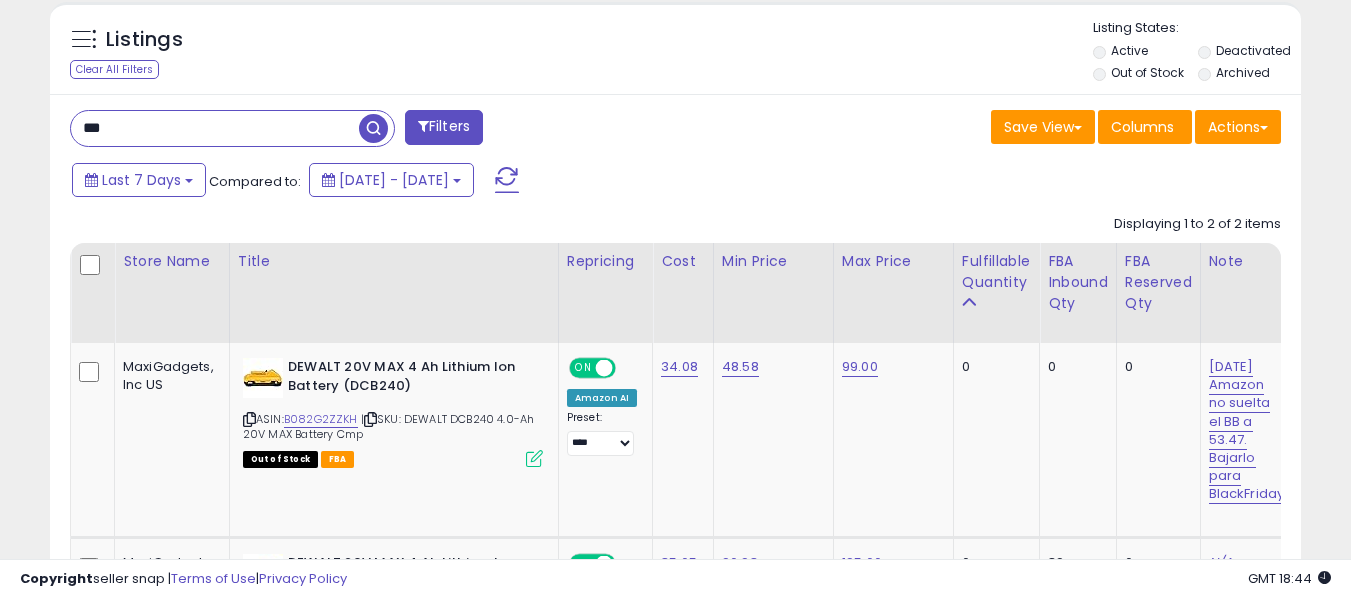 type on "***" 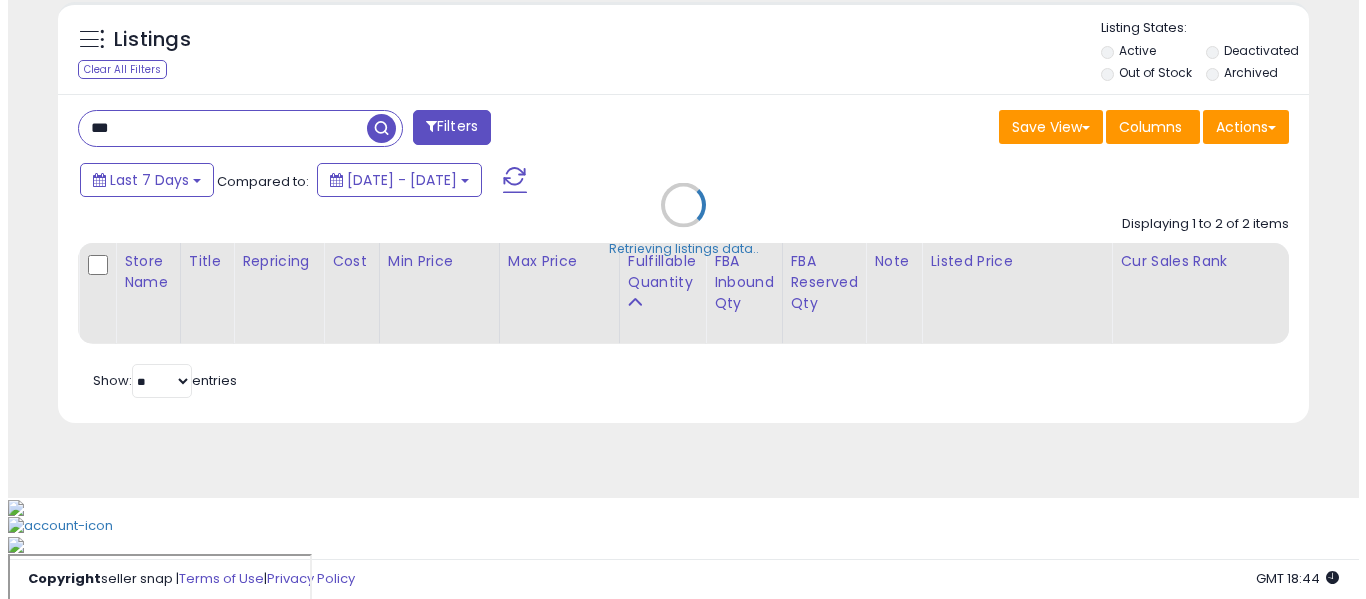 scroll, scrollTop: 642, scrollLeft: 0, axis: vertical 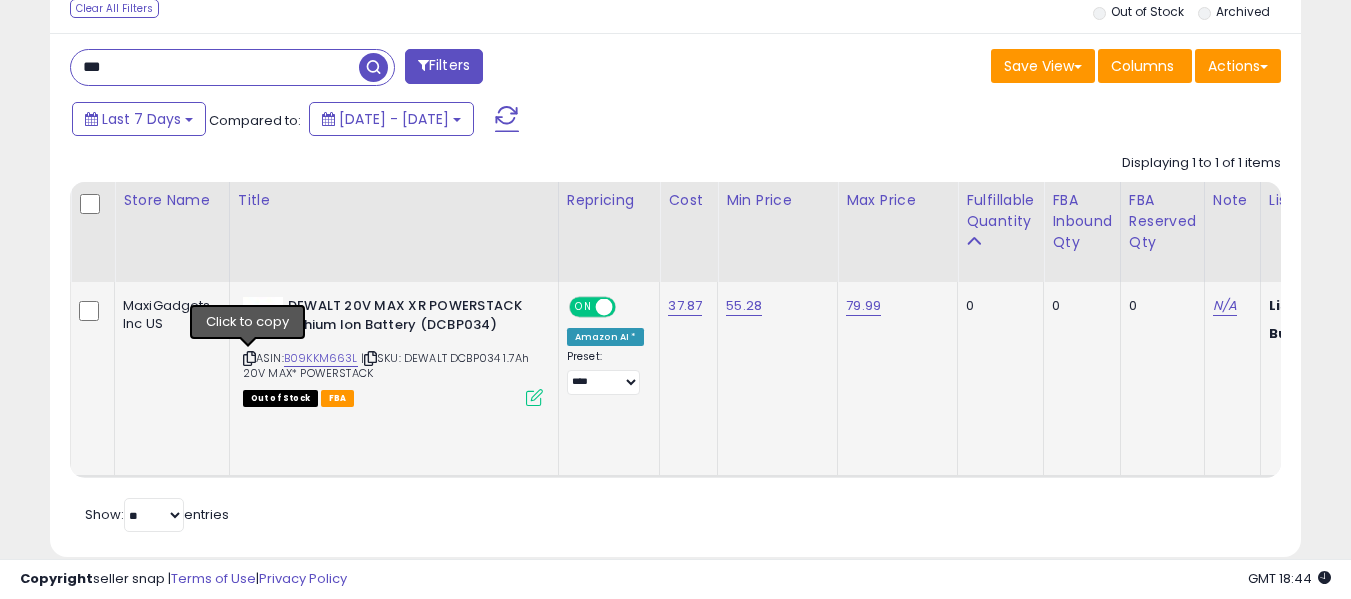 click at bounding box center (249, 358) 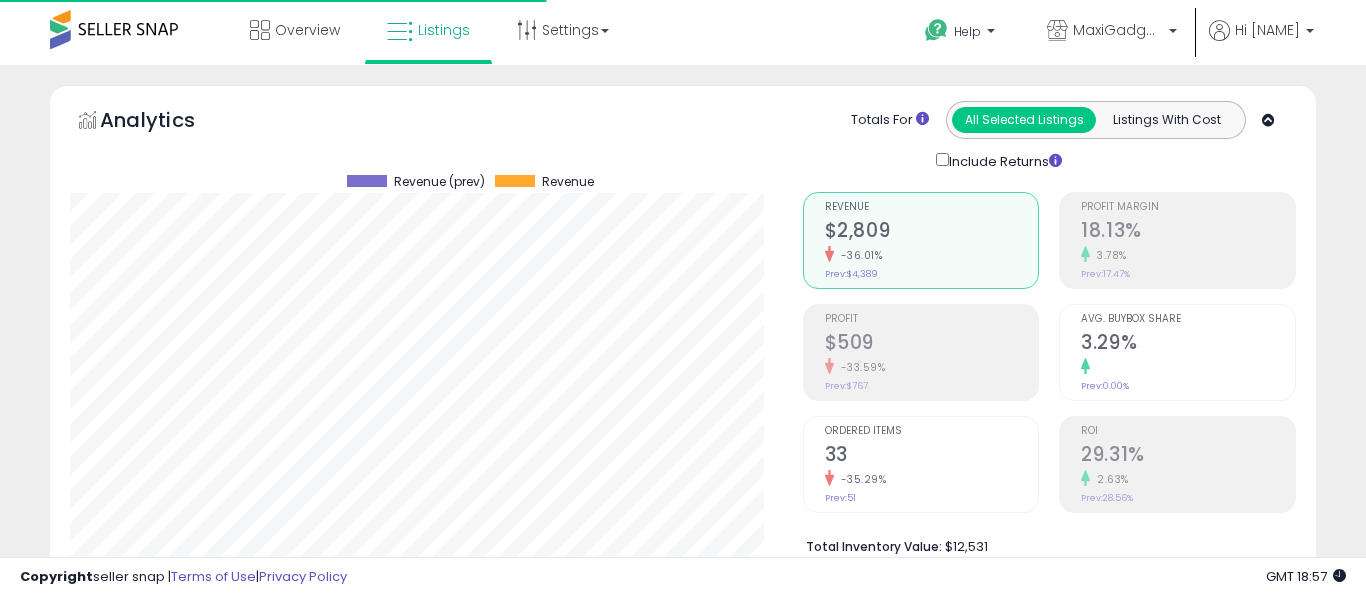 select on "**" 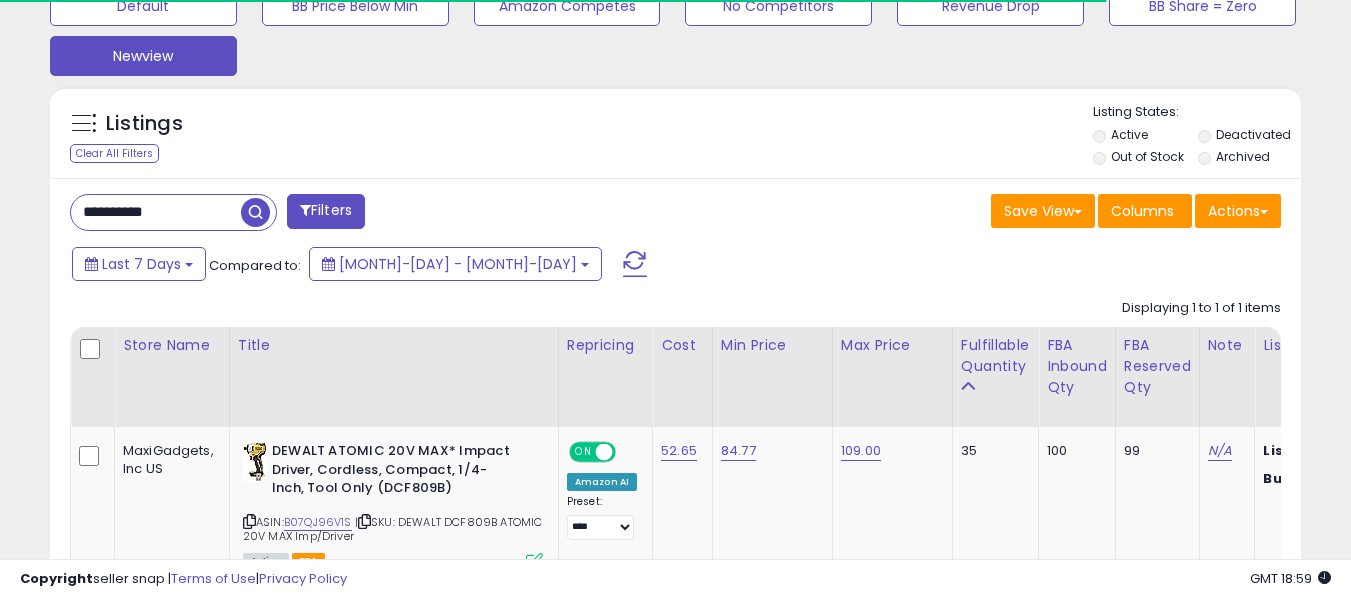 scroll, scrollTop: 644, scrollLeft: 0, axis: vertical 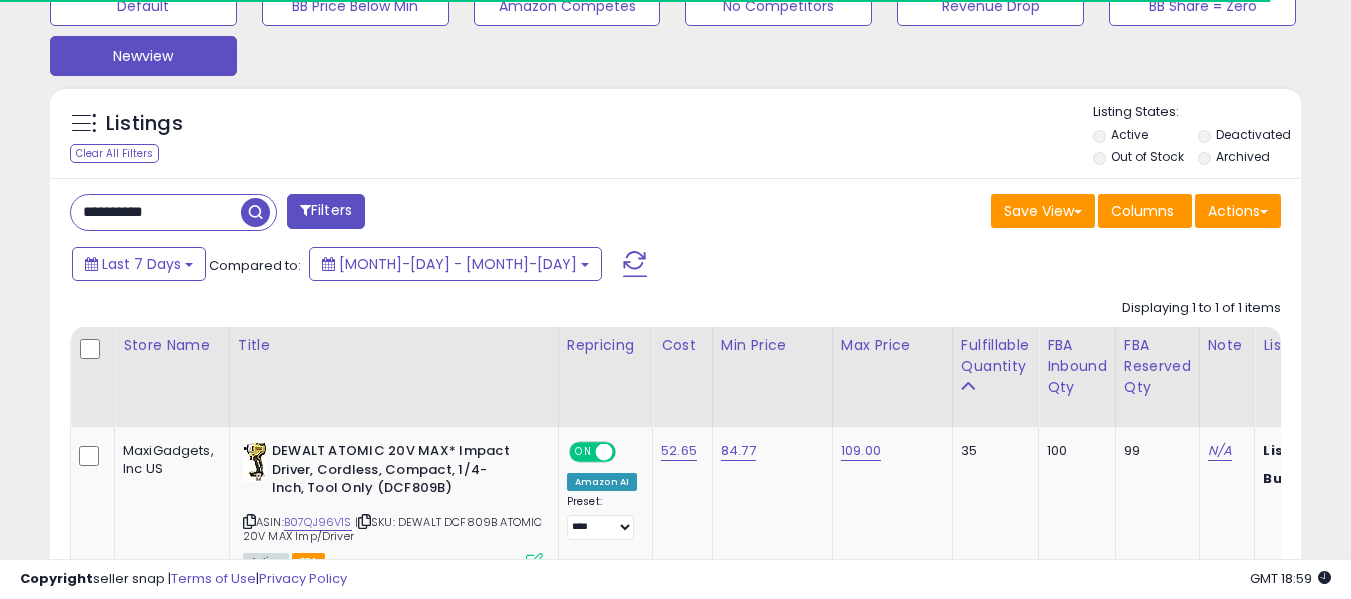 drag, startPoint x: 192, startPoint y: 230, endPoint x: 192, endPoint y: 205, distance: 25 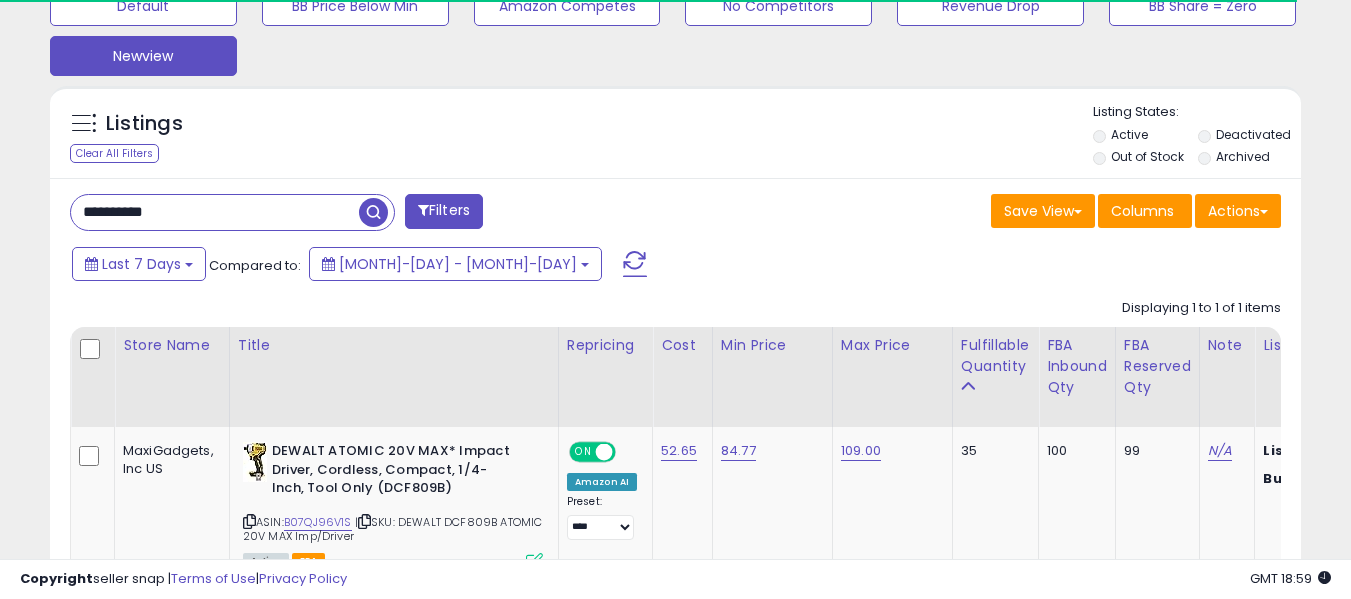 drag, startPoint x: 192, startPoint y: 205, endPoint x: 0, endPoint y: 226, distance: 193.14502 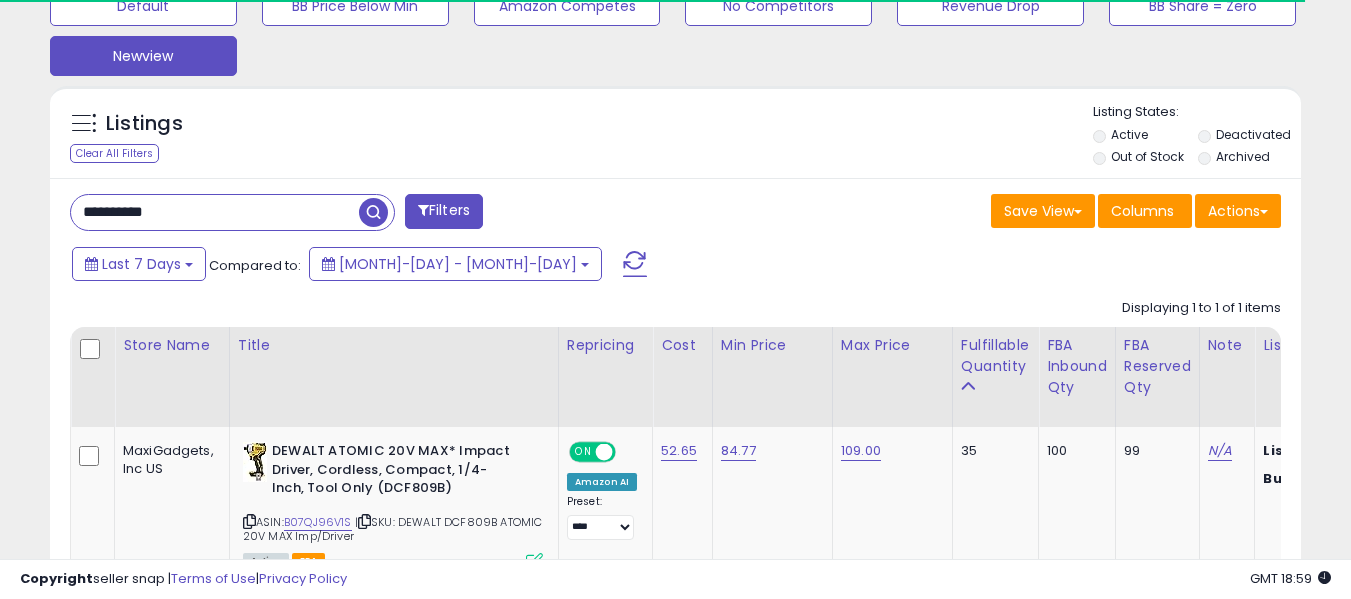 paste on "**********" 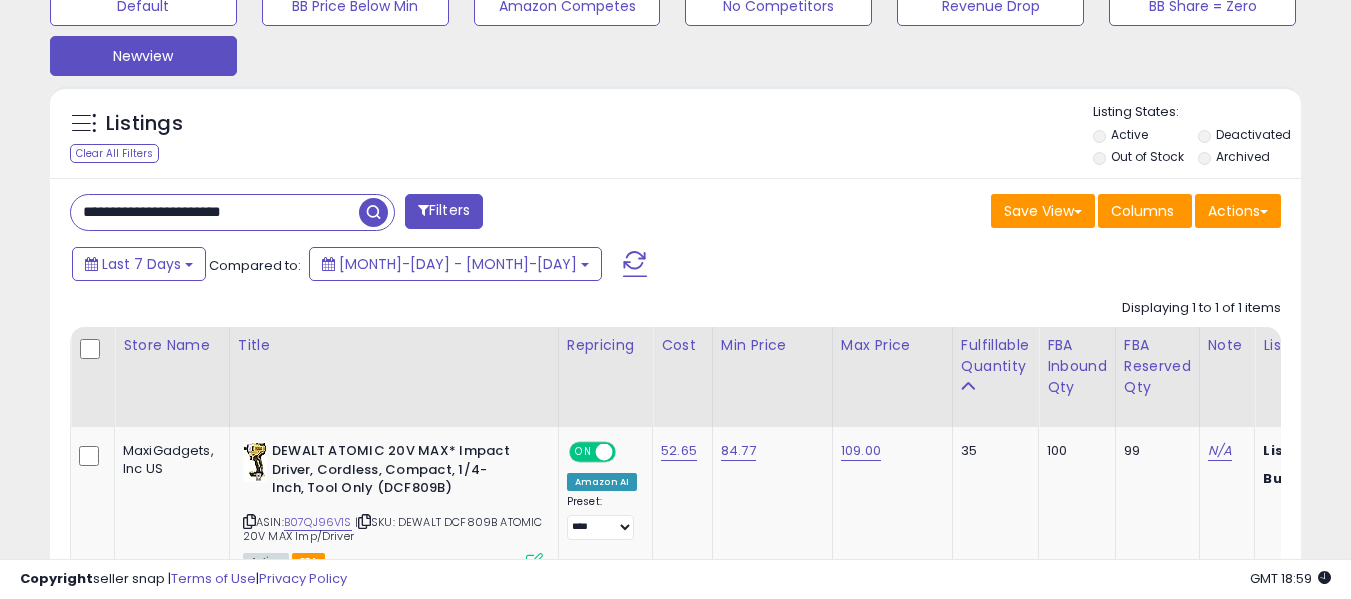 drag, startPoint x: 269, startPoint y: 215, endPoint x: 0, endPoint y: 195, distance: 269.74246 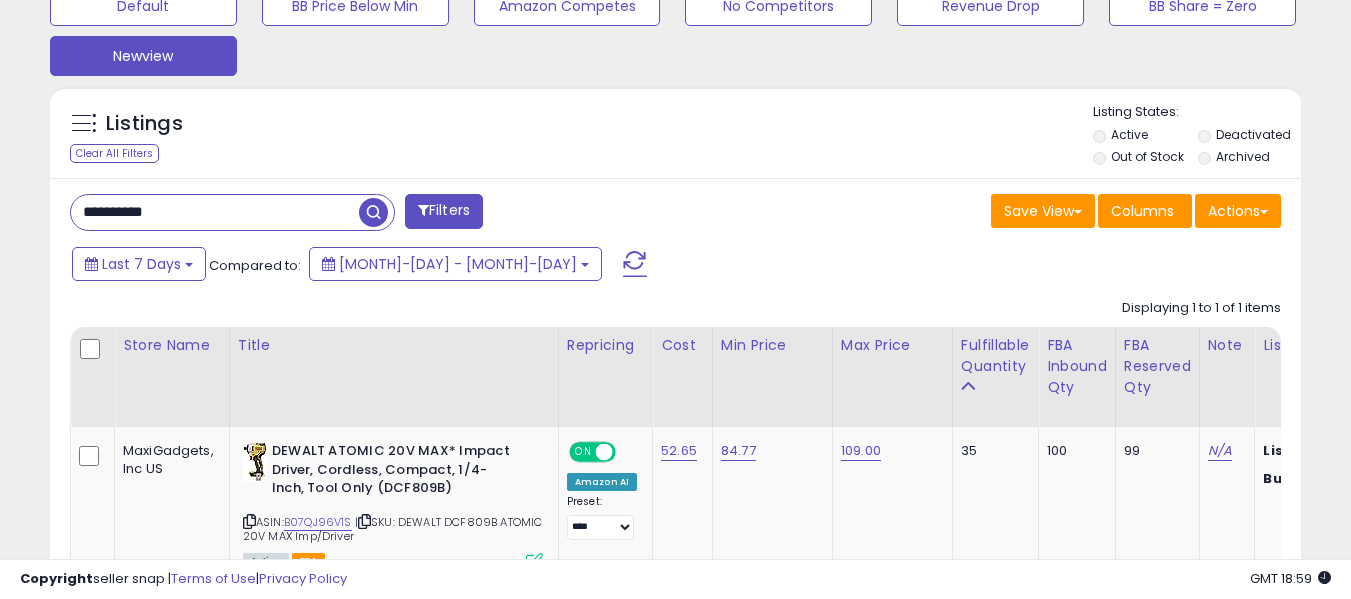 type on "**********" 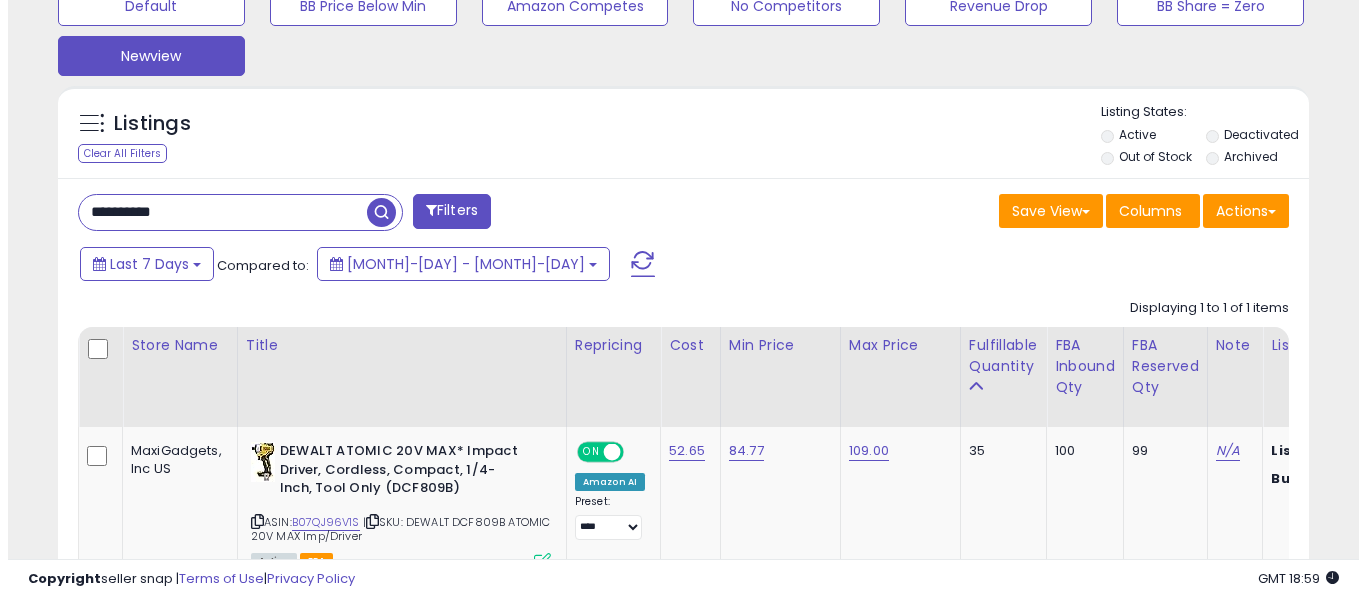 scroll, scrollTop: 642, scrollLeft: 0, axis: vertical 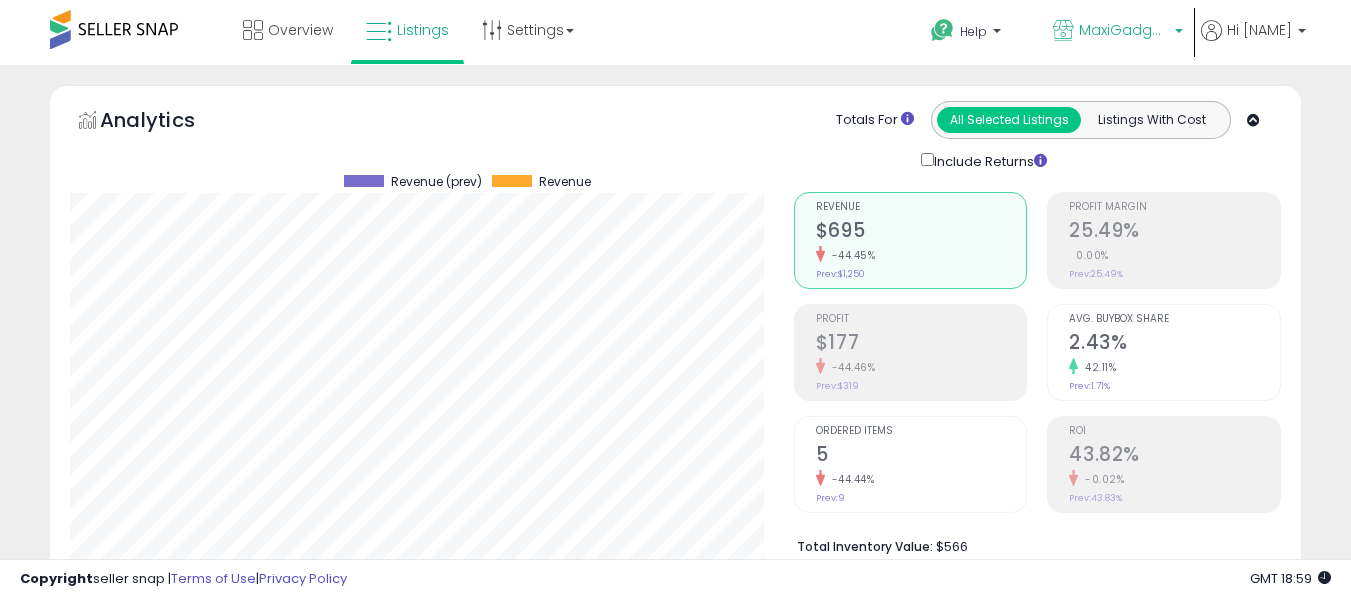 click on "MaxiGadgets, Inc US" at bounding box center [1118, 32] 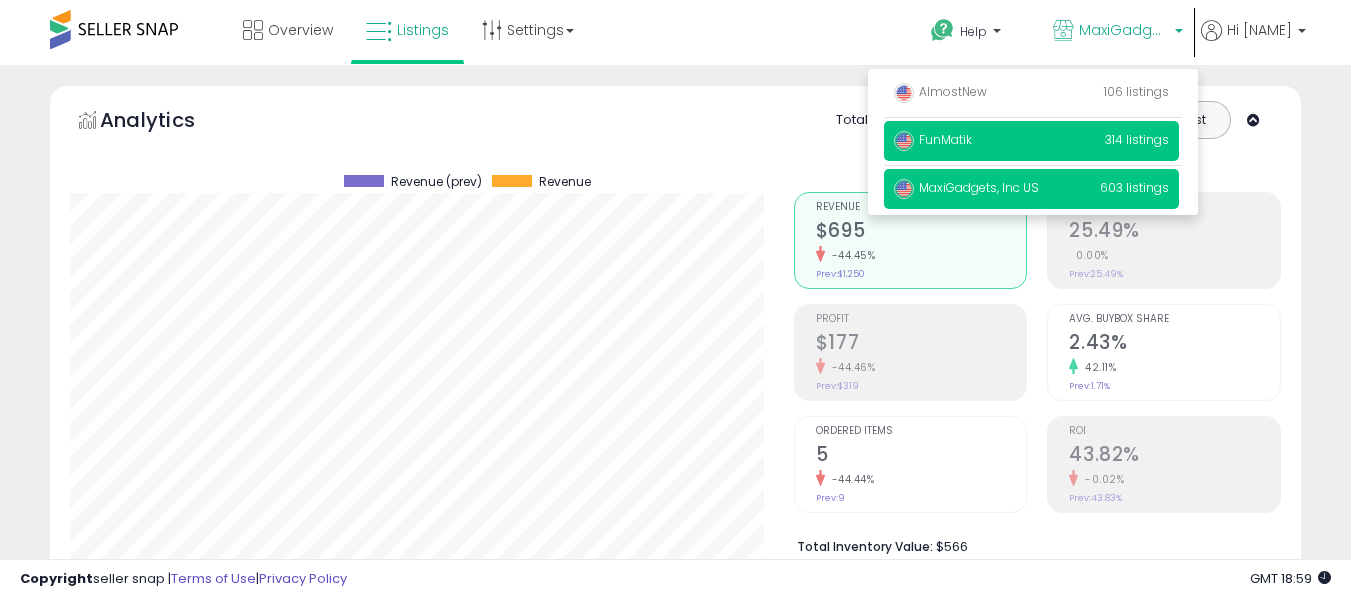 click on "FunMatik
314
listings" at bounding box center (1031, 141) 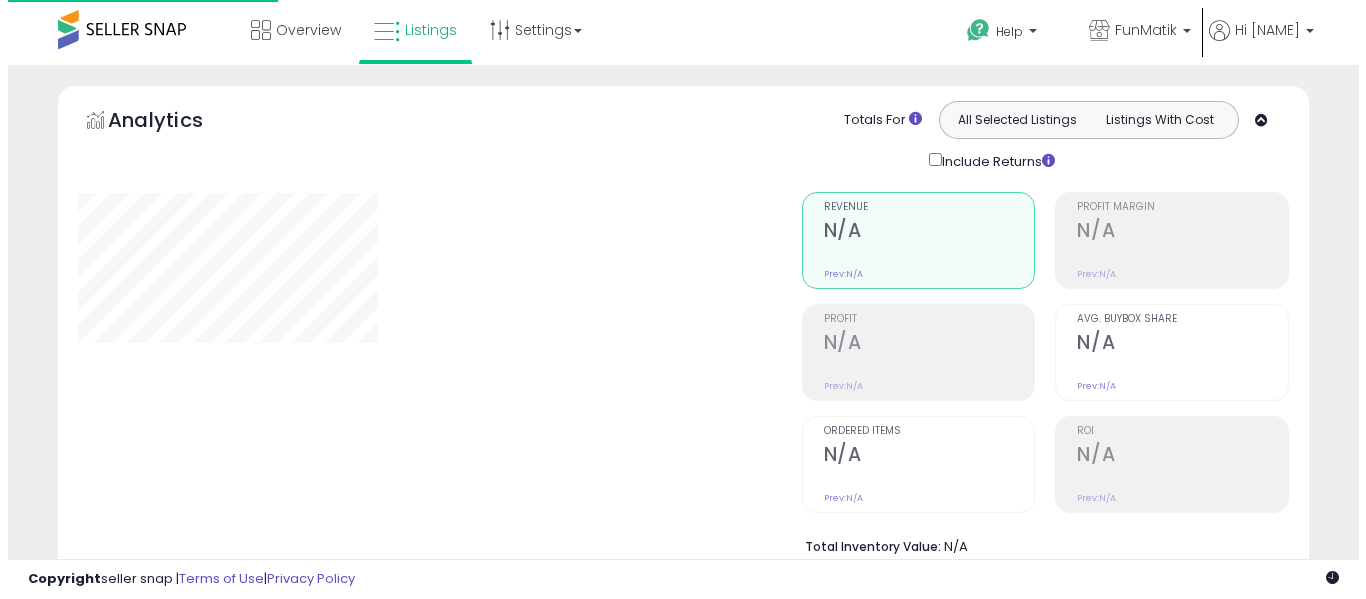 scroll, scrollTop: 0, scrollLeft: 0, axis: both 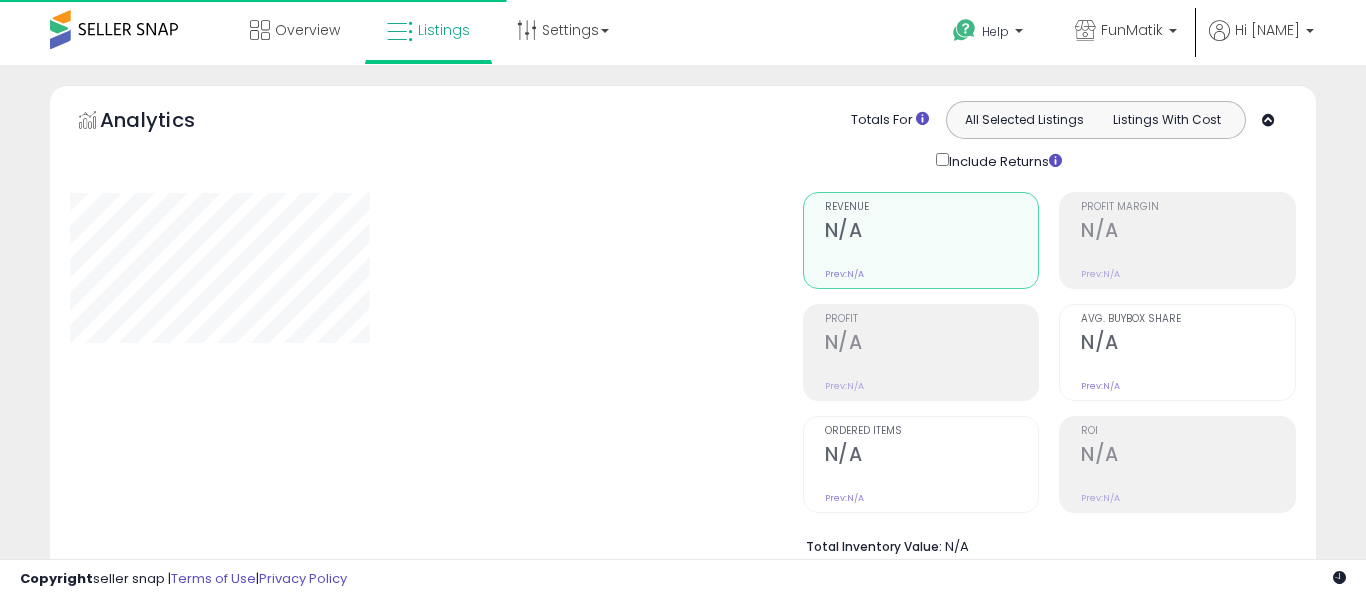 type on "**********" 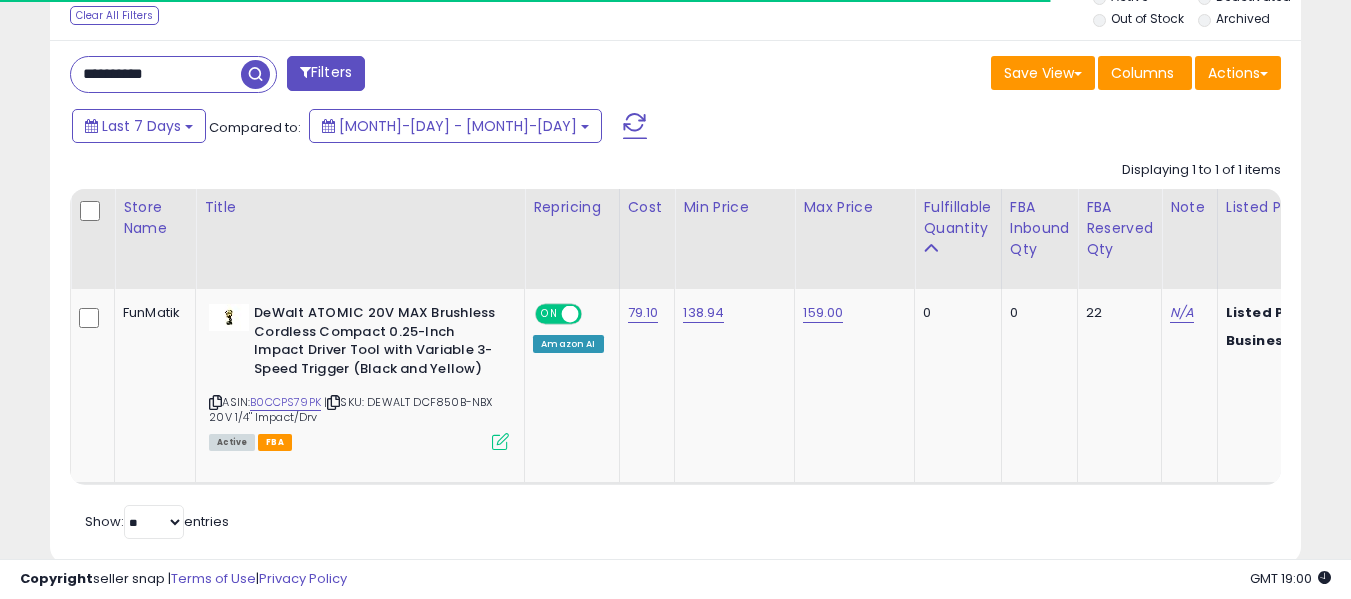 scroll, scrollTop: 800, scrollLeft: 0, axis: vertical 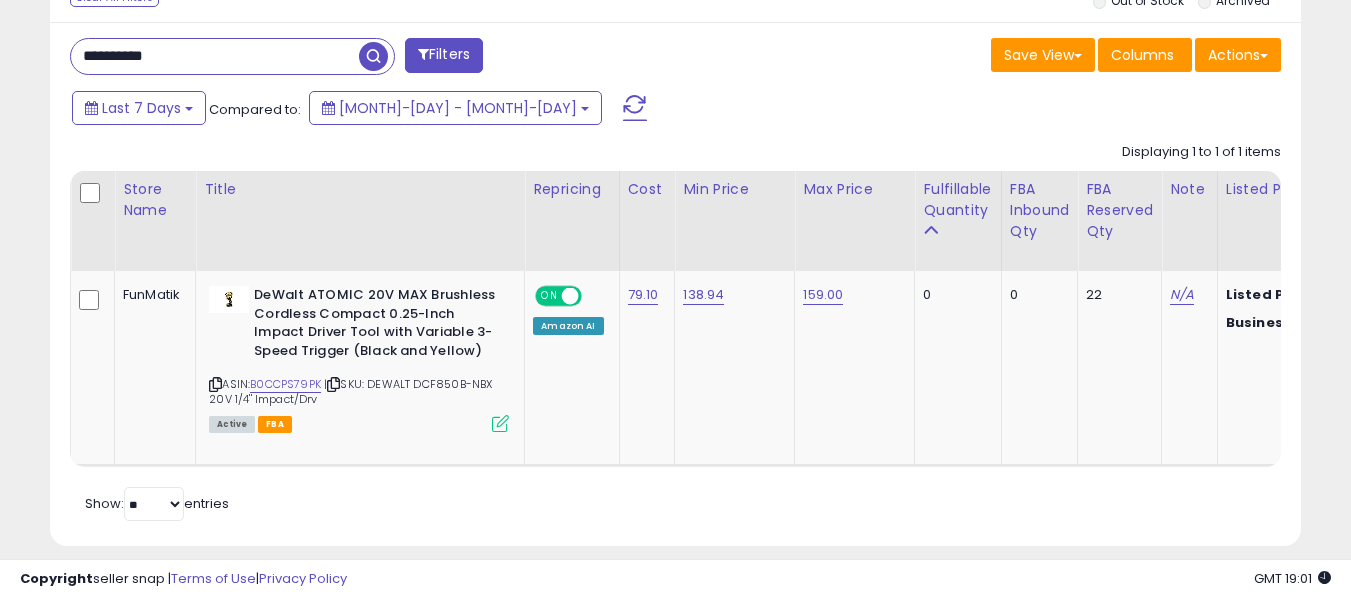drag, startPoint x: 181, startPoint y: 47, endPoint x: 0, endPoint y: 79, distance: 183.80696 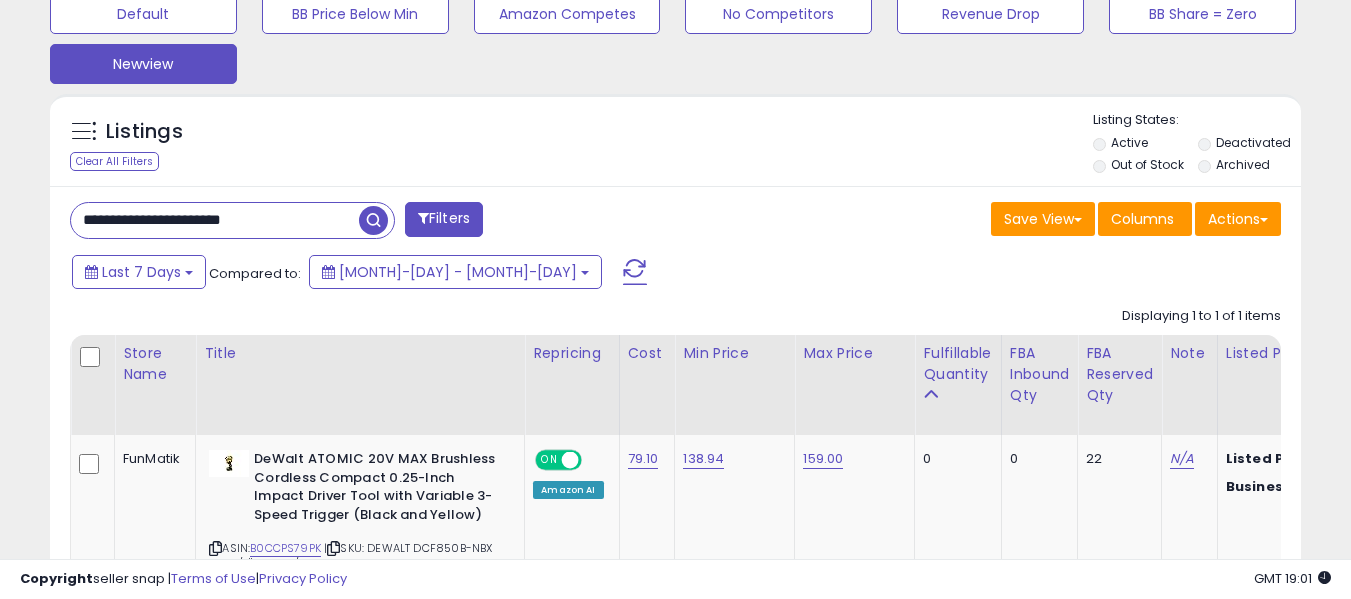drag, startPoint x: 271, startPoint y: 60, endPoint x: 0, endPoint y: 11, distance: 275.39426 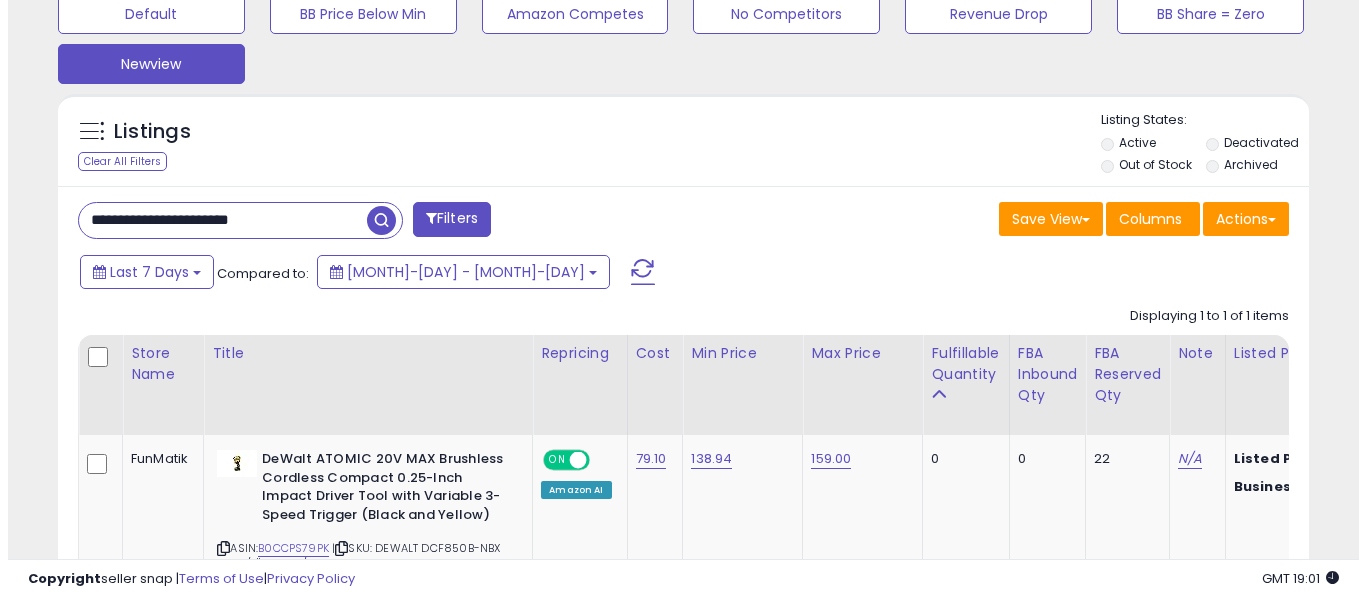 scroll, scrollTop: 628, scrollLeft: 0, axis: vertical 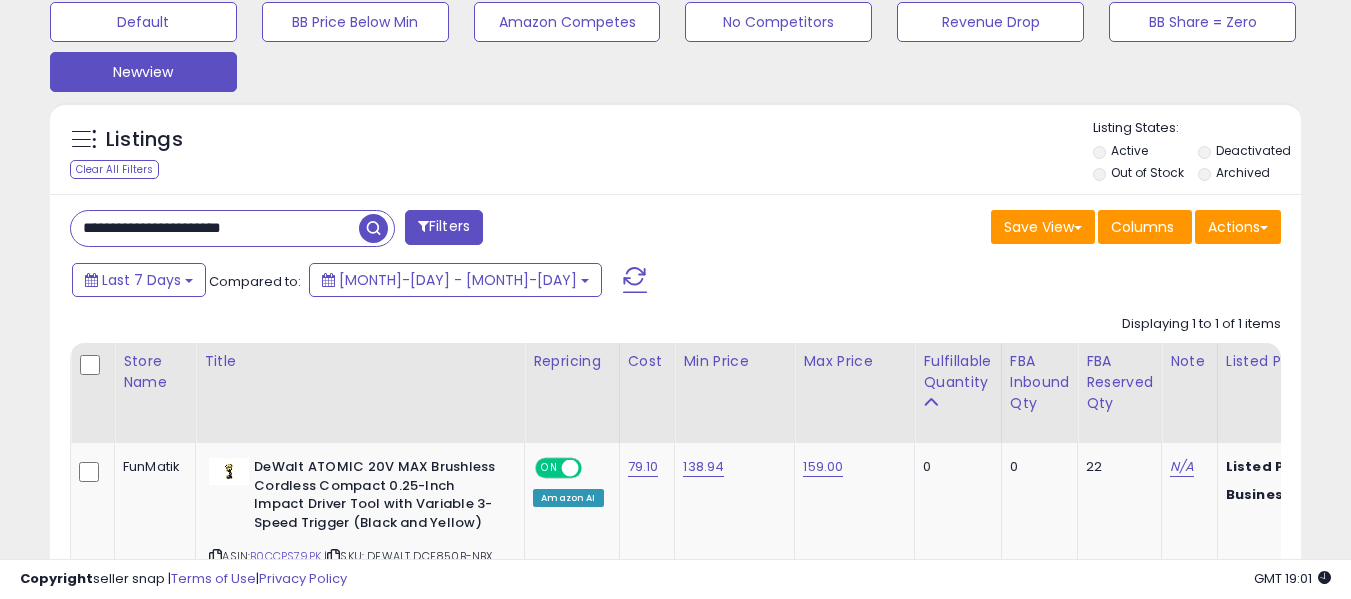 paste 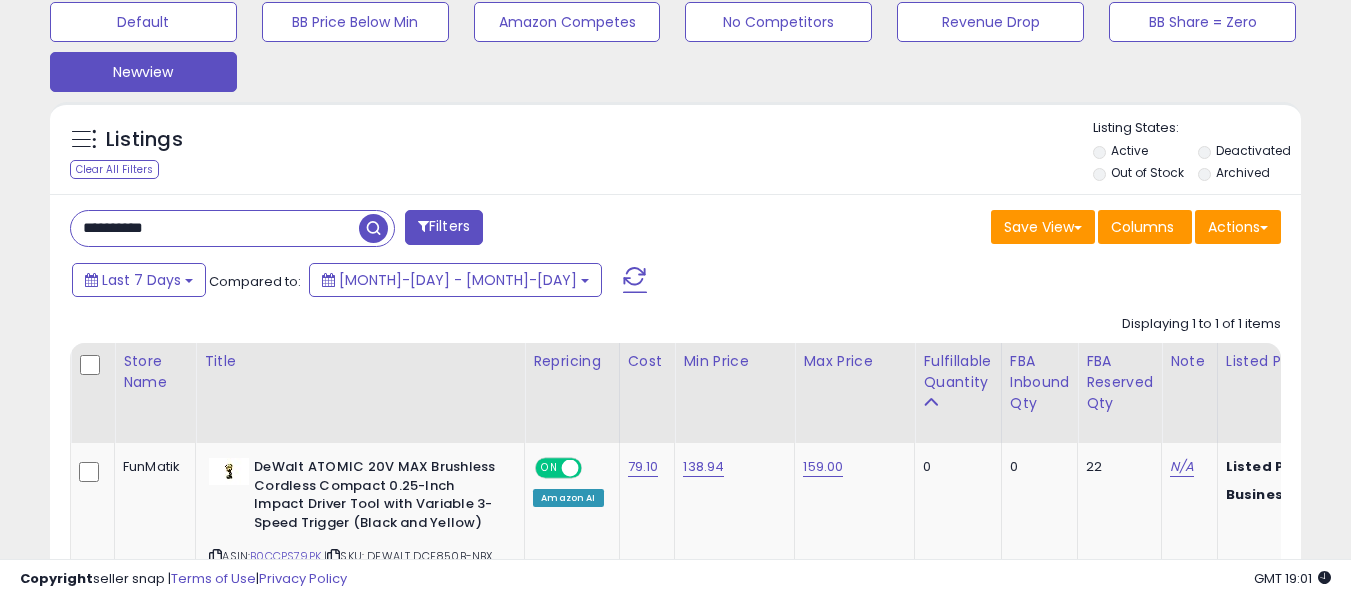type on "**********" 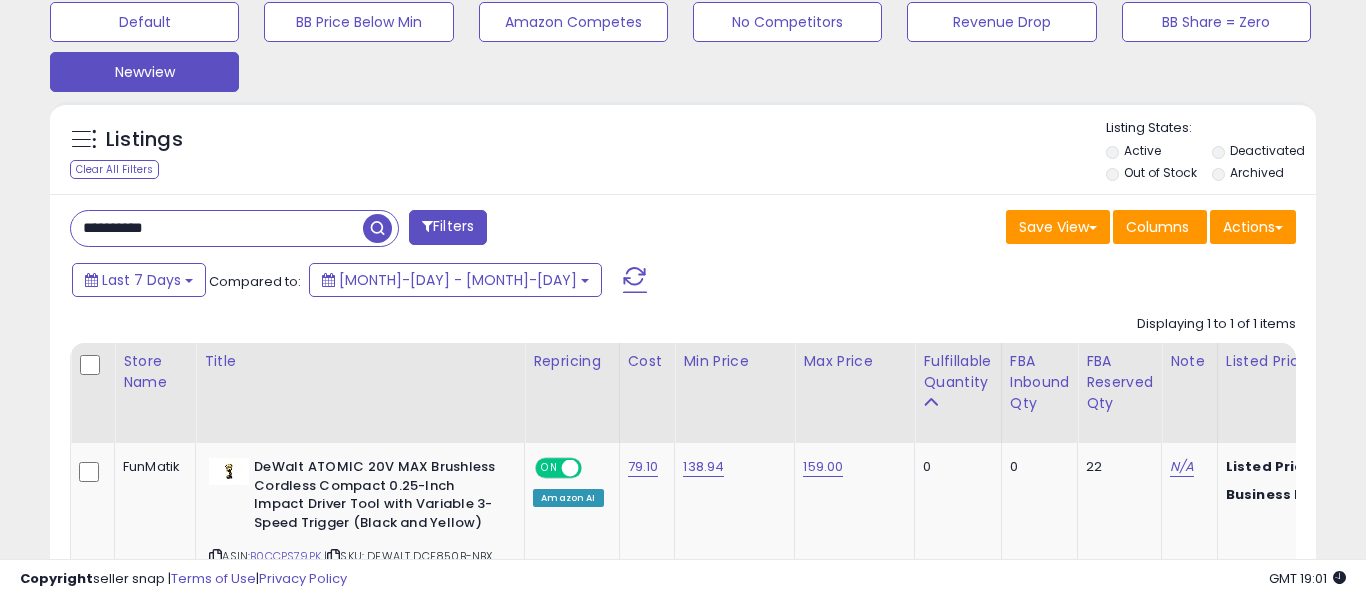 scroll, scrollTop: 999590, scrollLeft: 999267, axis: both 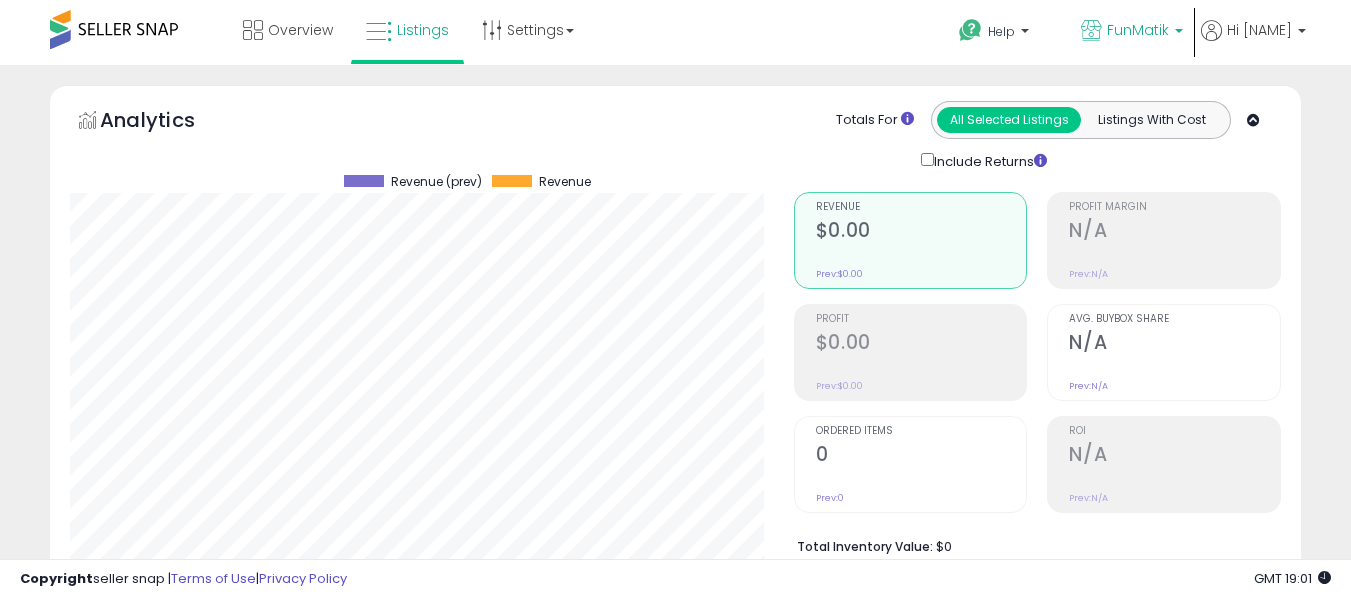click on "FunMatik" at bounding box center [1132, 32] 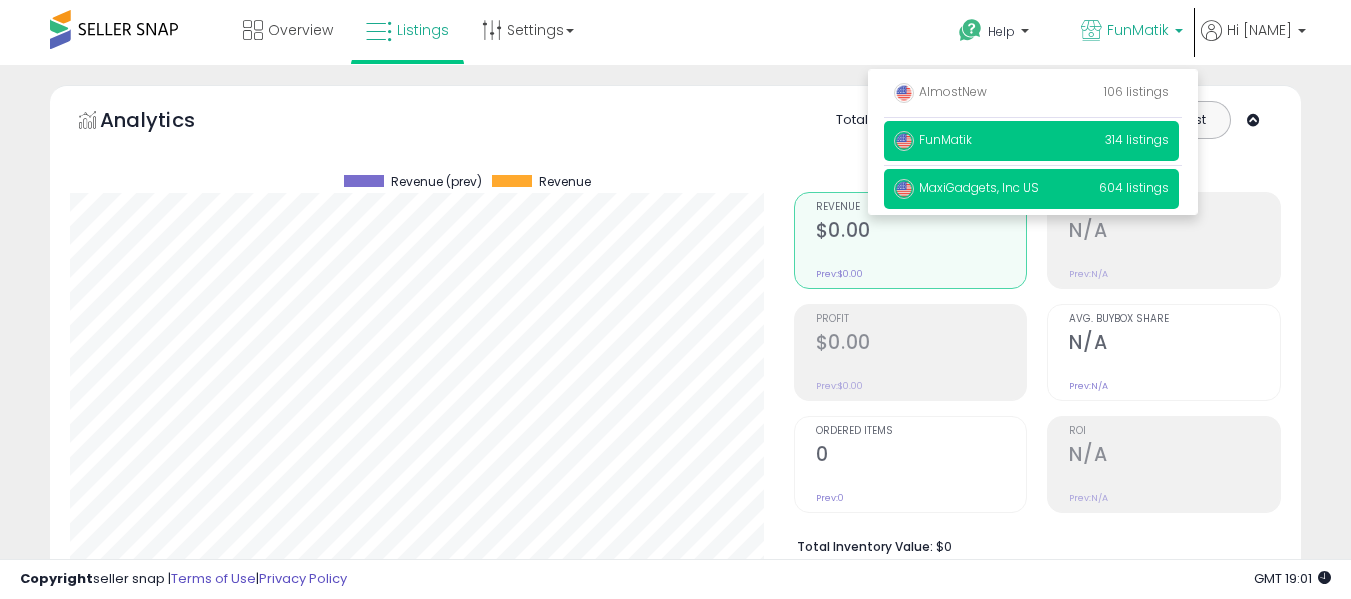 click on "MaxiGadgets, Inc US
604
listings" at bounding box center (1031, 189) 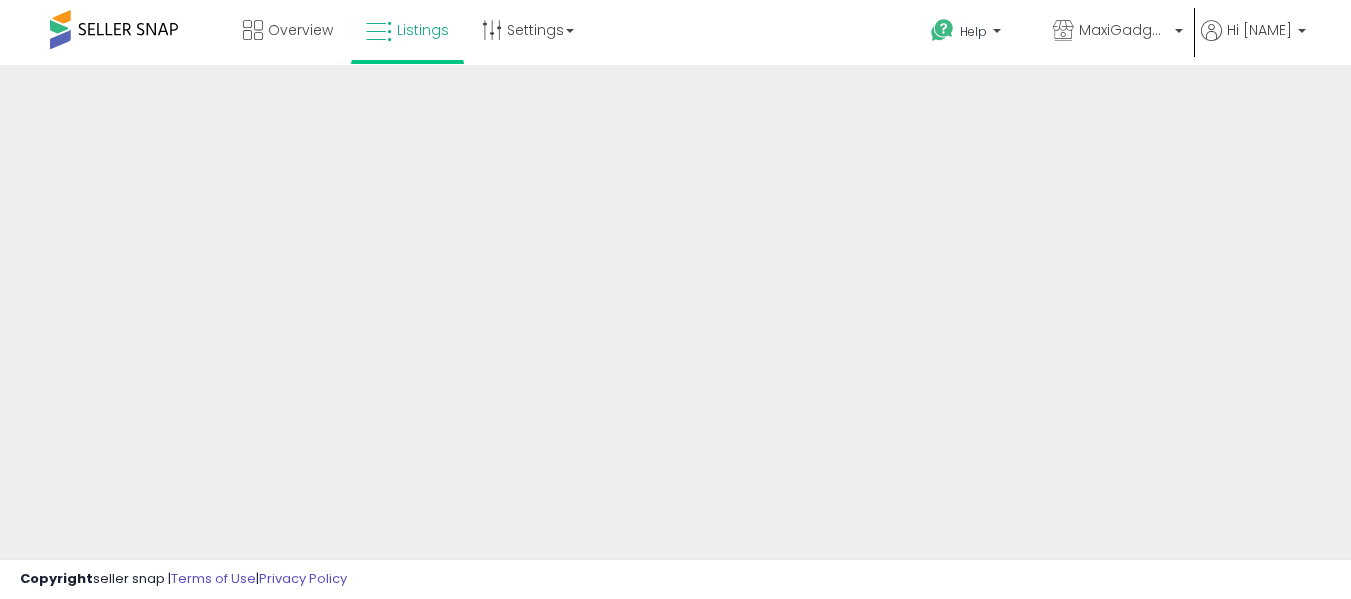scroll, scrollTop: 0, scrollLeft: 0, axis: both 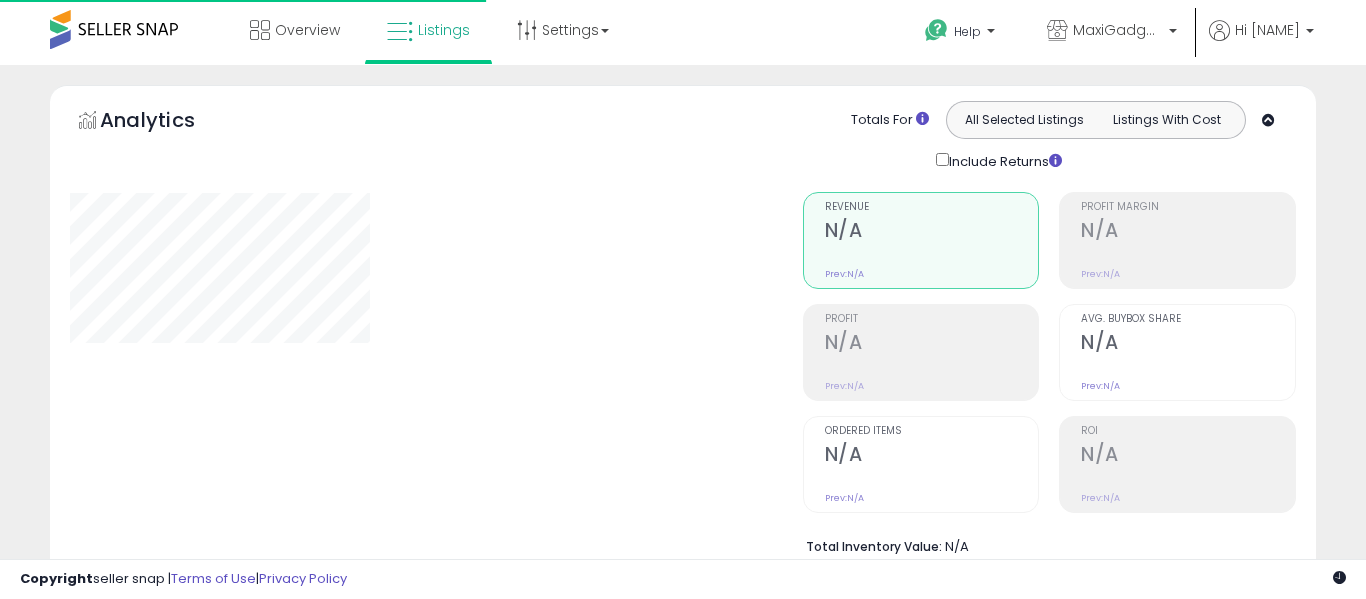 type on "**********" 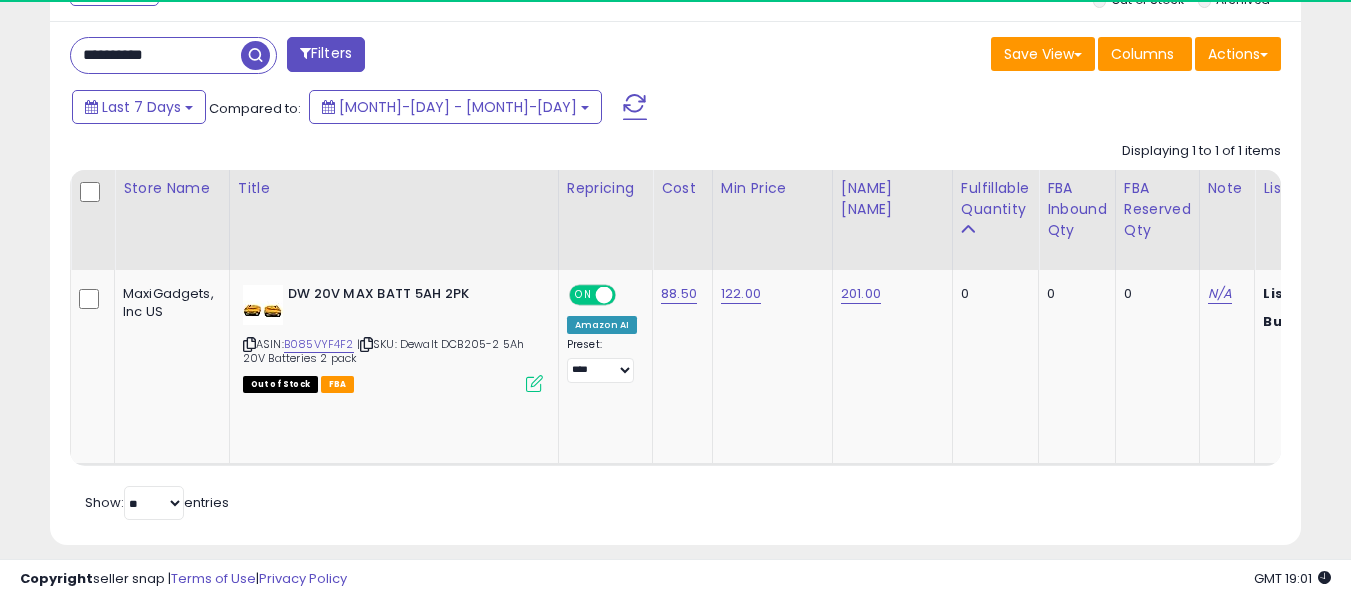 scroll, scrollTop: 802, scrollLeft: 0, axis: vertical 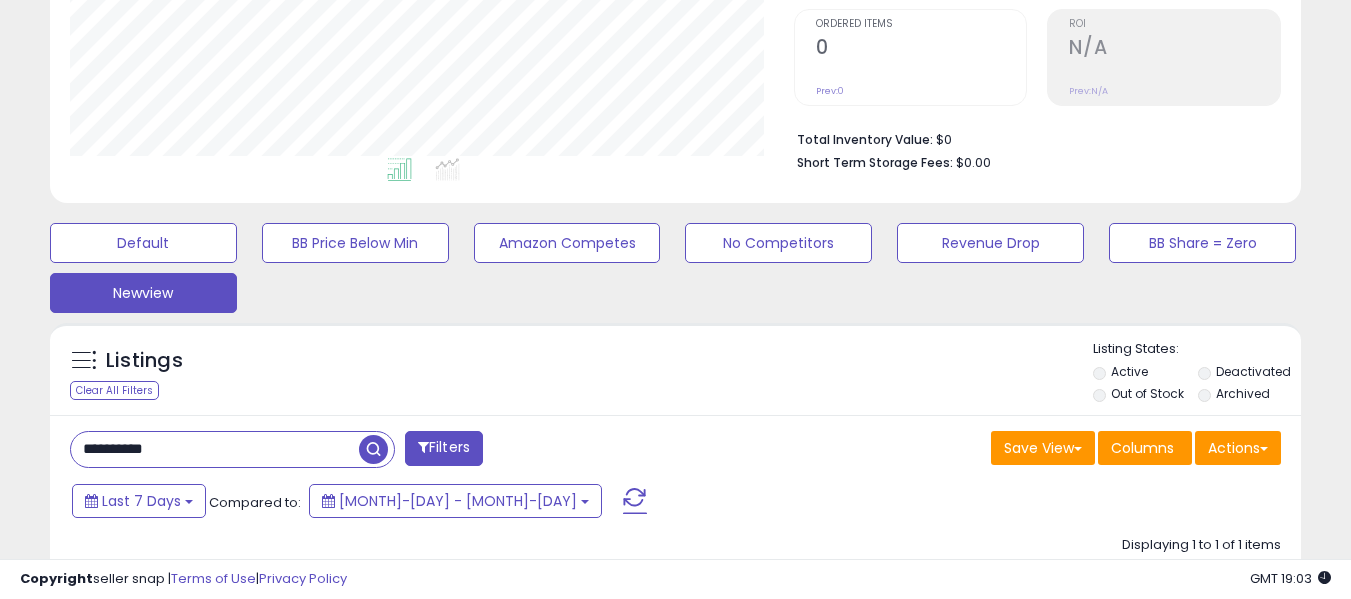 drag, startPoint x: 202, startPoint y: 56, endPoint x: 0, endPoint y: -79, distance: 242.95885 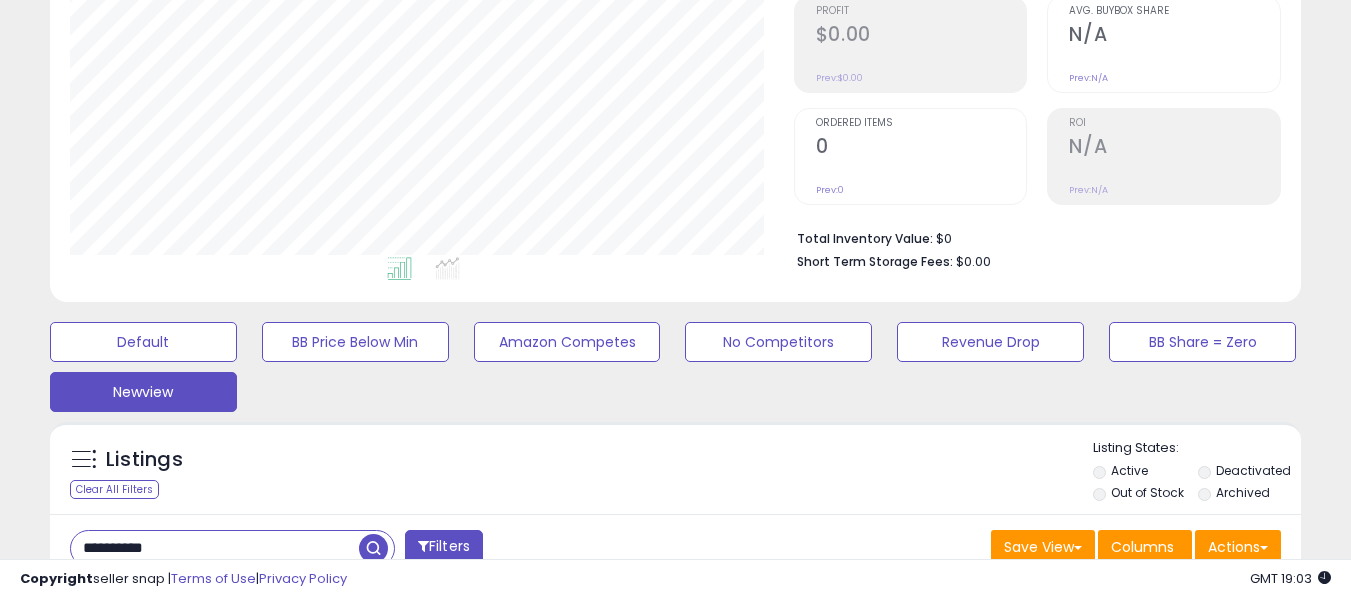 paste on "**********" 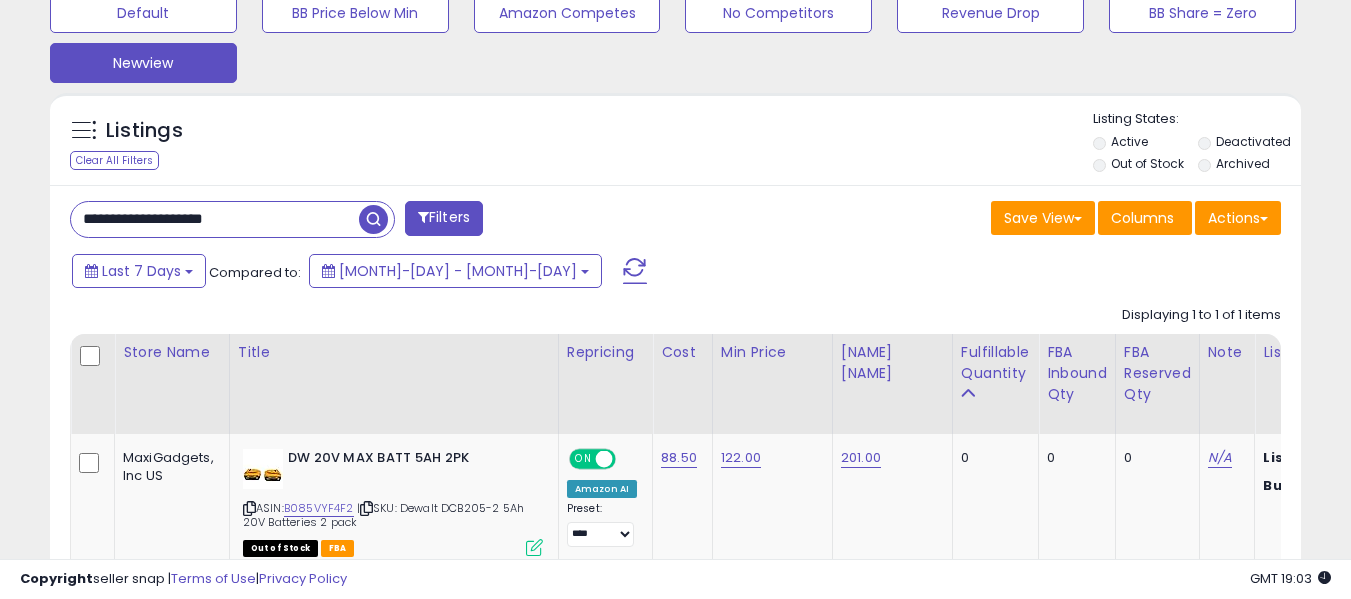 scroll, scrollTop: 697, scrollLeft: 0, axis: vertical 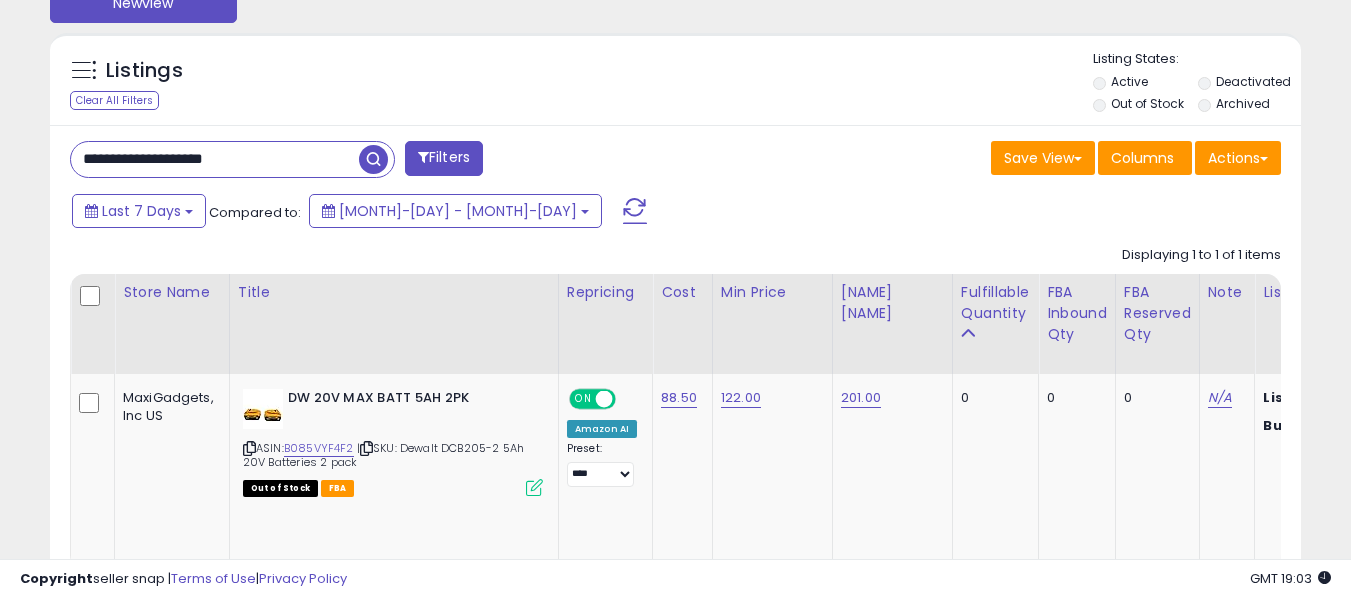 drag, startPoint x: 252, startPoint y: 160, endPoint x: 0, endPoint y: 143, distance: 252.57277 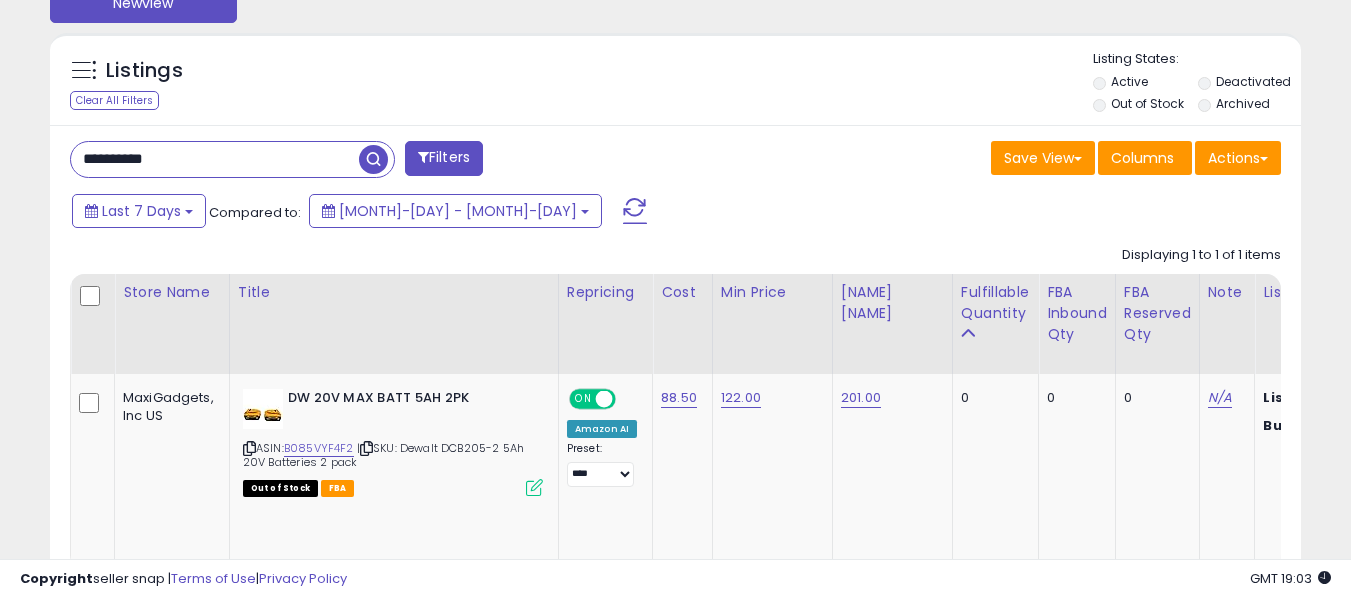 type on "**********" 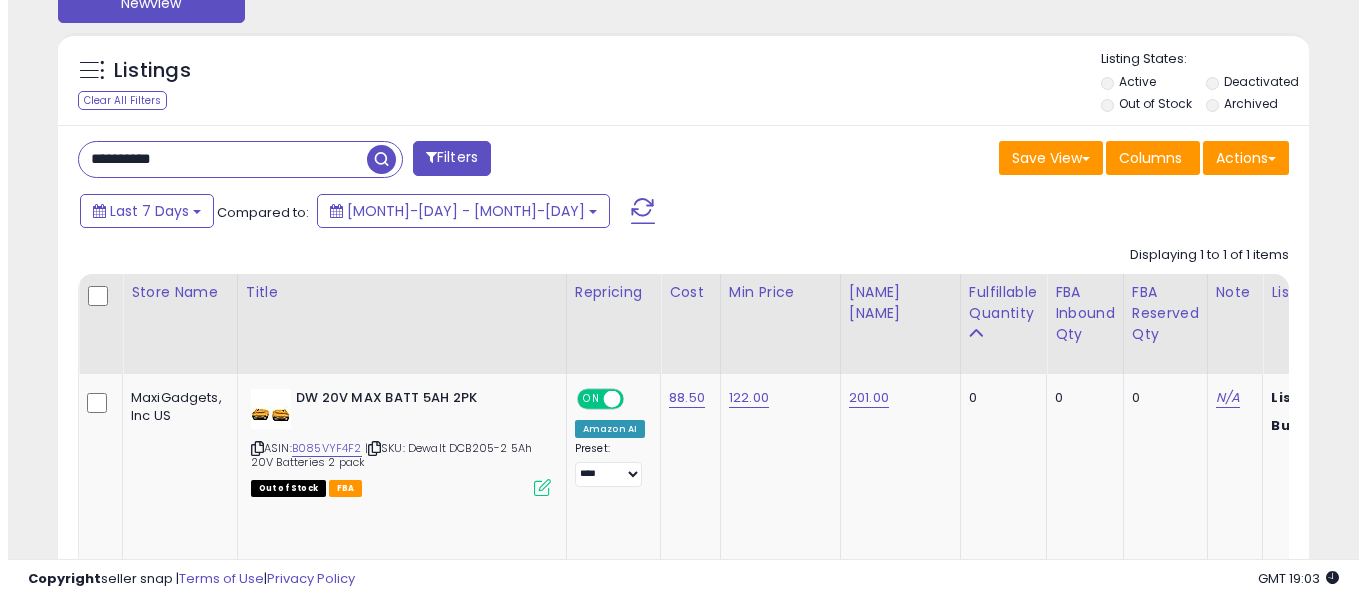 scroll, scrollTop: 642, scrollLeft: 0, axis: vertical 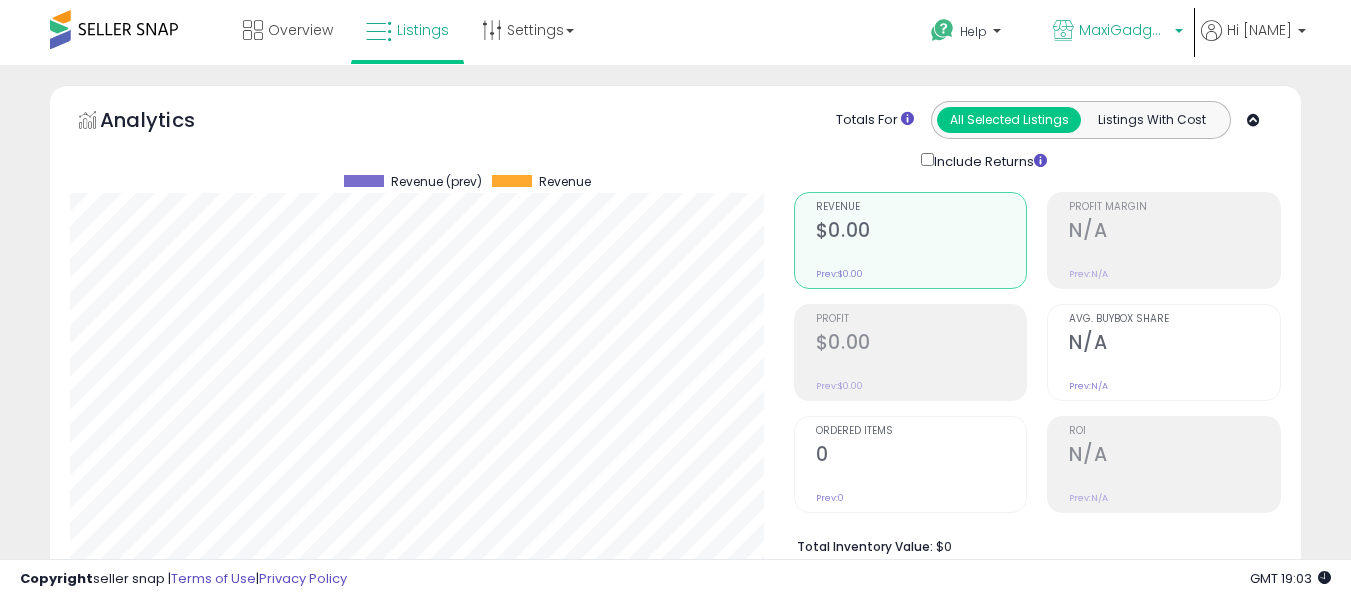 click on "MaxiGadgets, Inc US" at bounding box center [1124, 30] 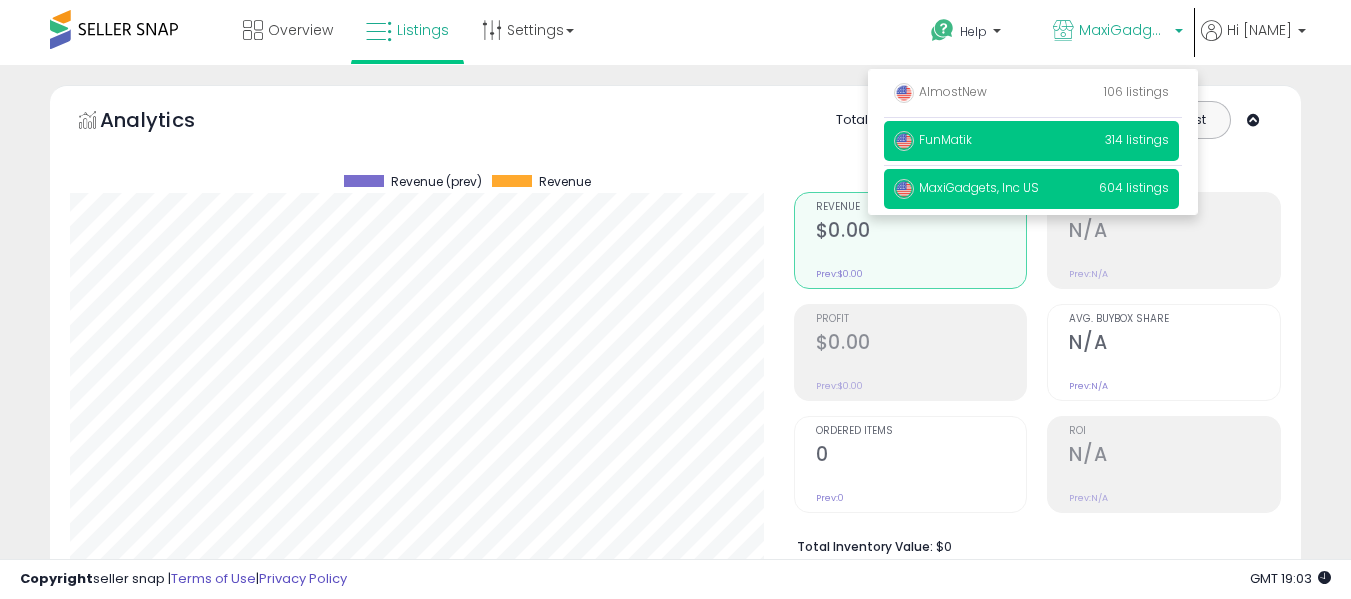 click on "FunMatik
314
listings" at bounding box center [1031, 141] 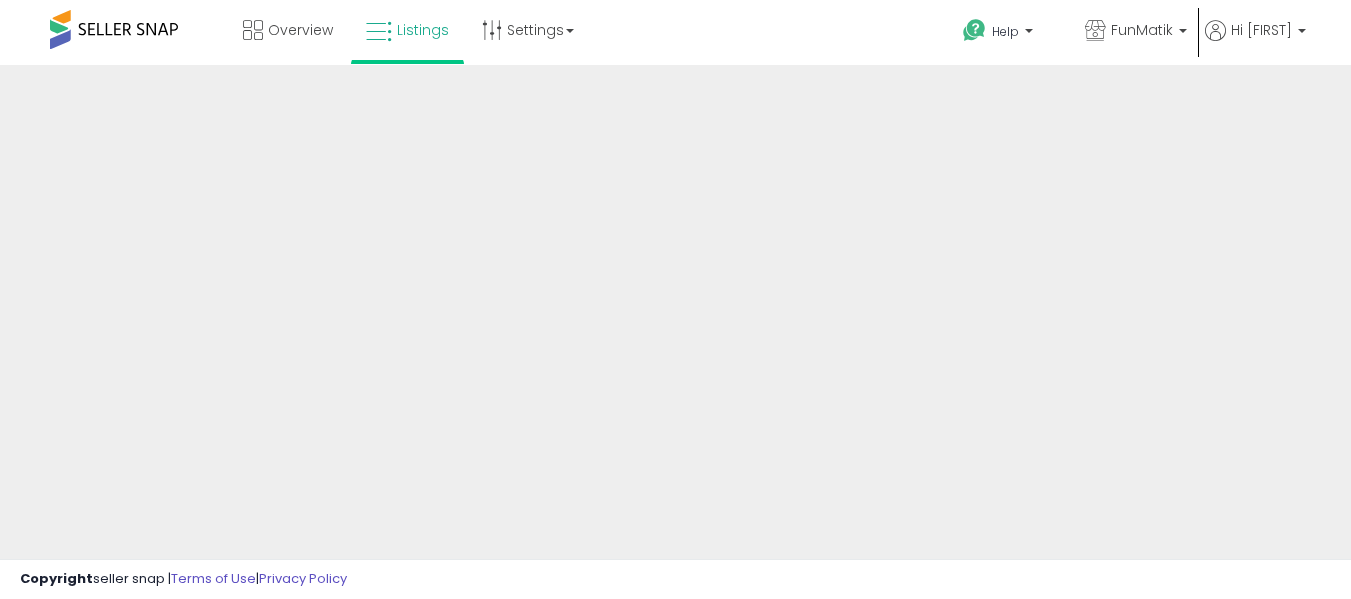 scroll, scrollTop: 0, scrollLeft: 0, axis: both 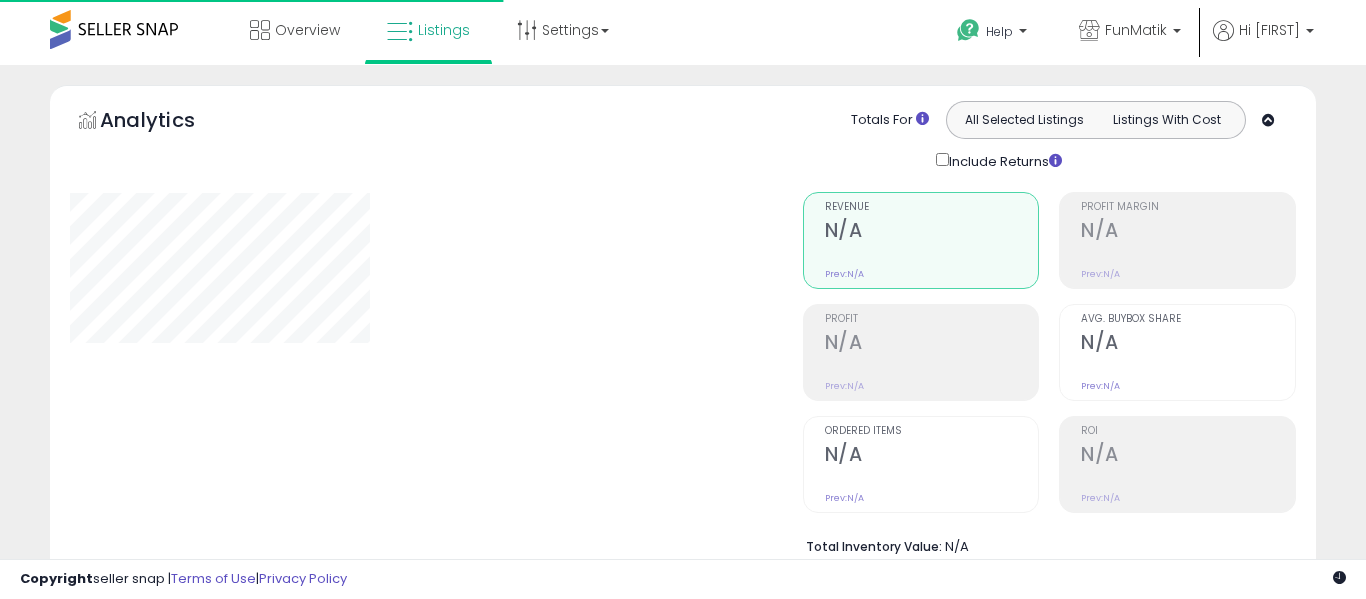 type on "**********" 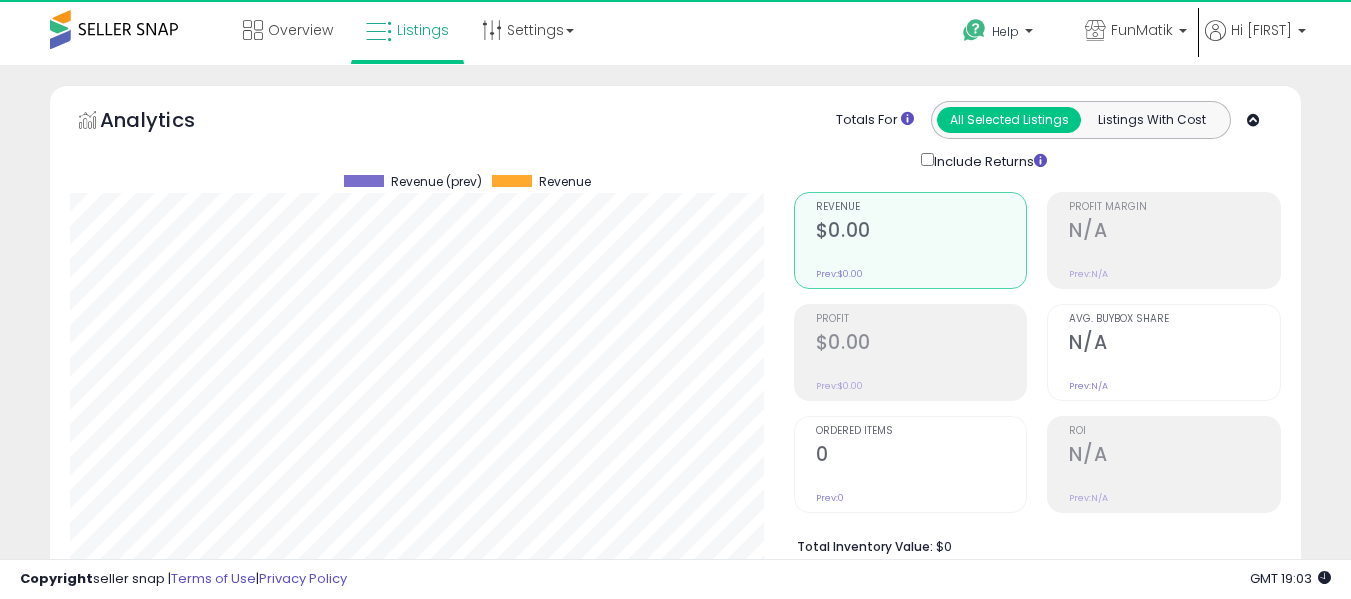 scroll, scrollTop: 999590, scrollLeft: 999276, axis: both 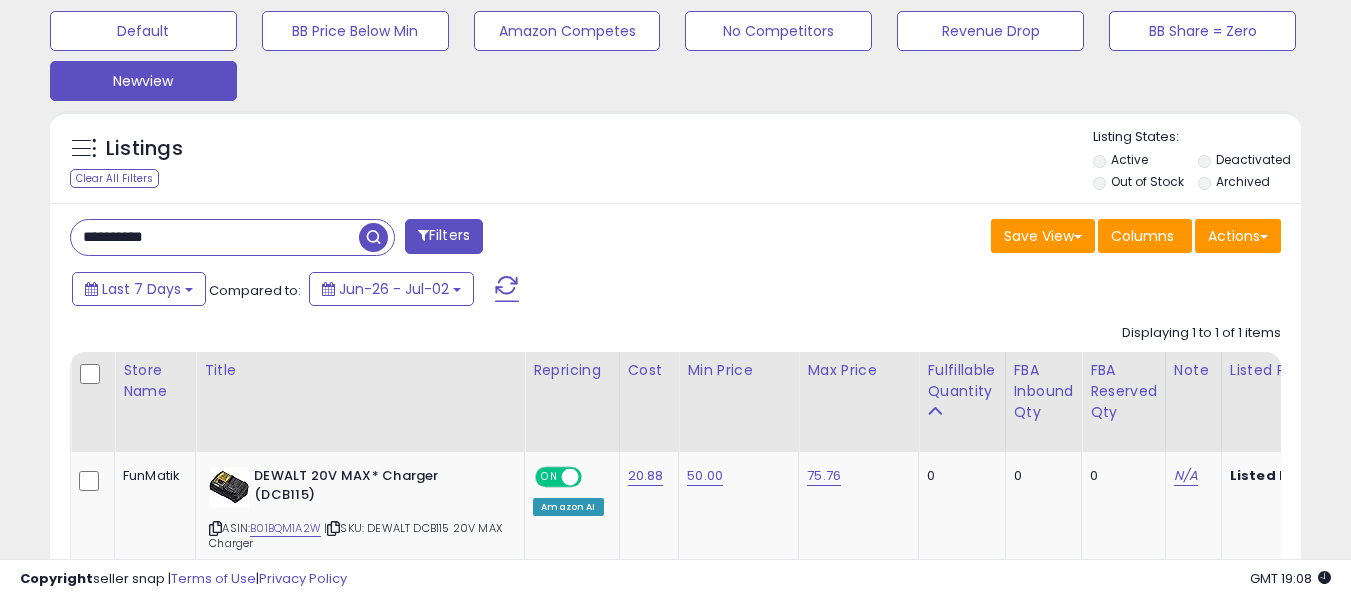 drag, startPoint x: 198, startPoint y: 221, endPoint x: 0, endPoint y: 286, distance: 208.39626 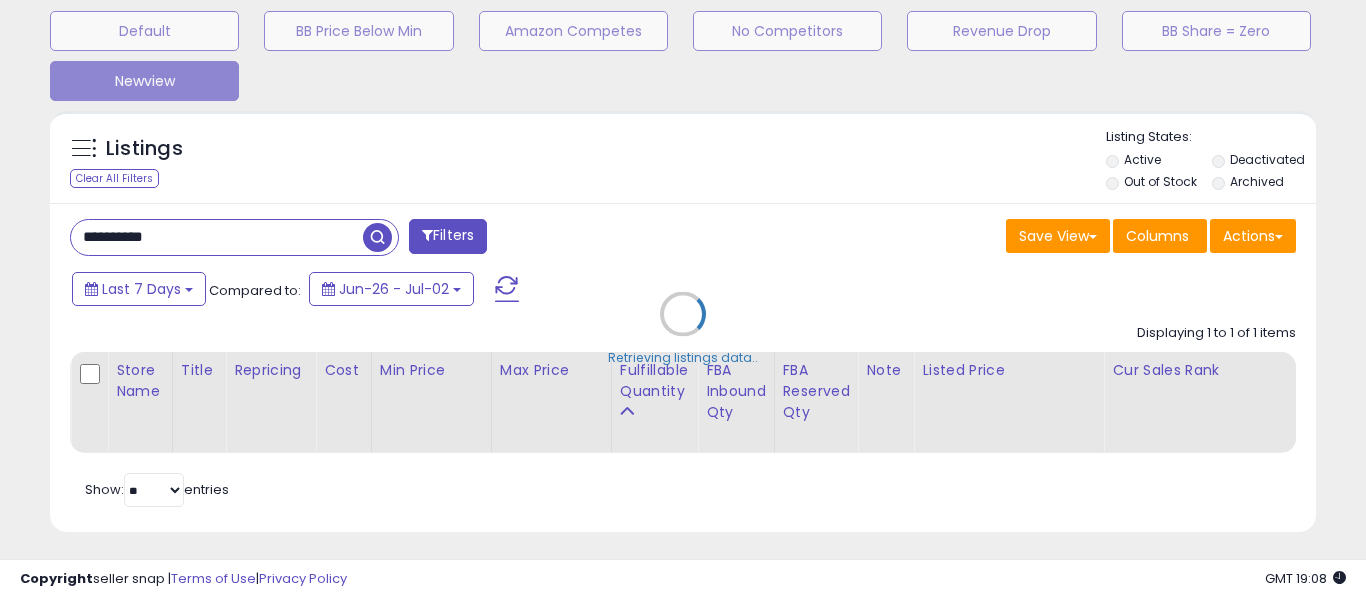 scroll, scrollTop: 999590, scrollLeft: 999267, axis: both 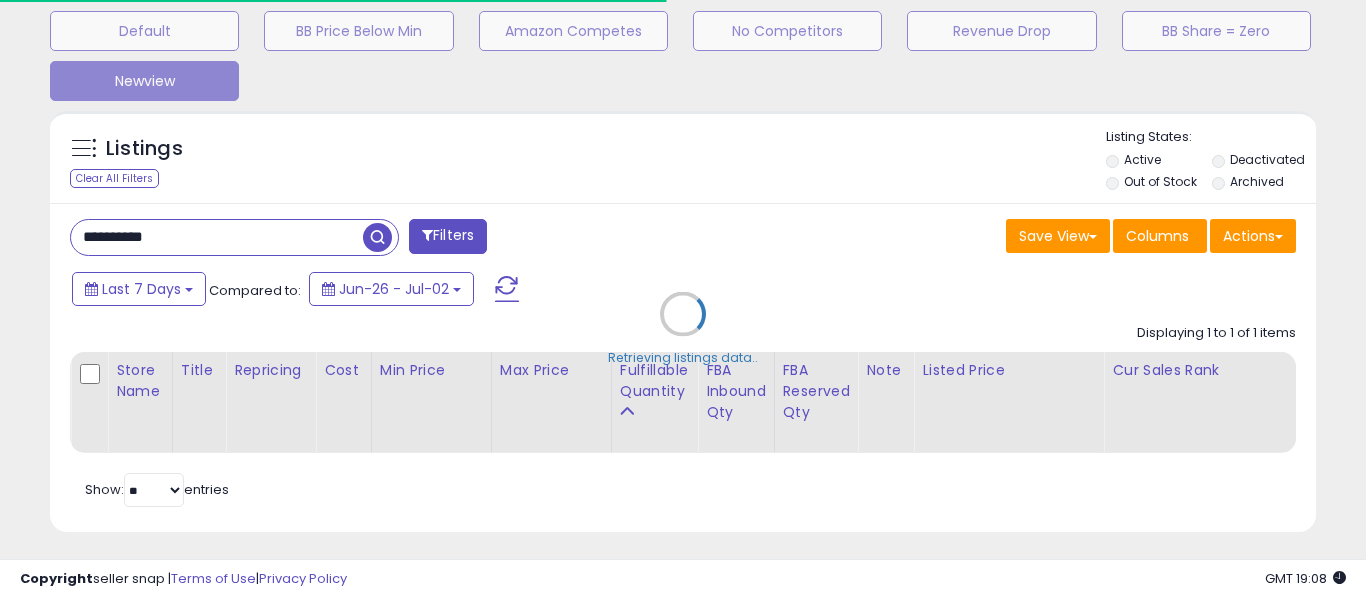 click on "Retrieving listings data.." at bounding box center [683, 329] 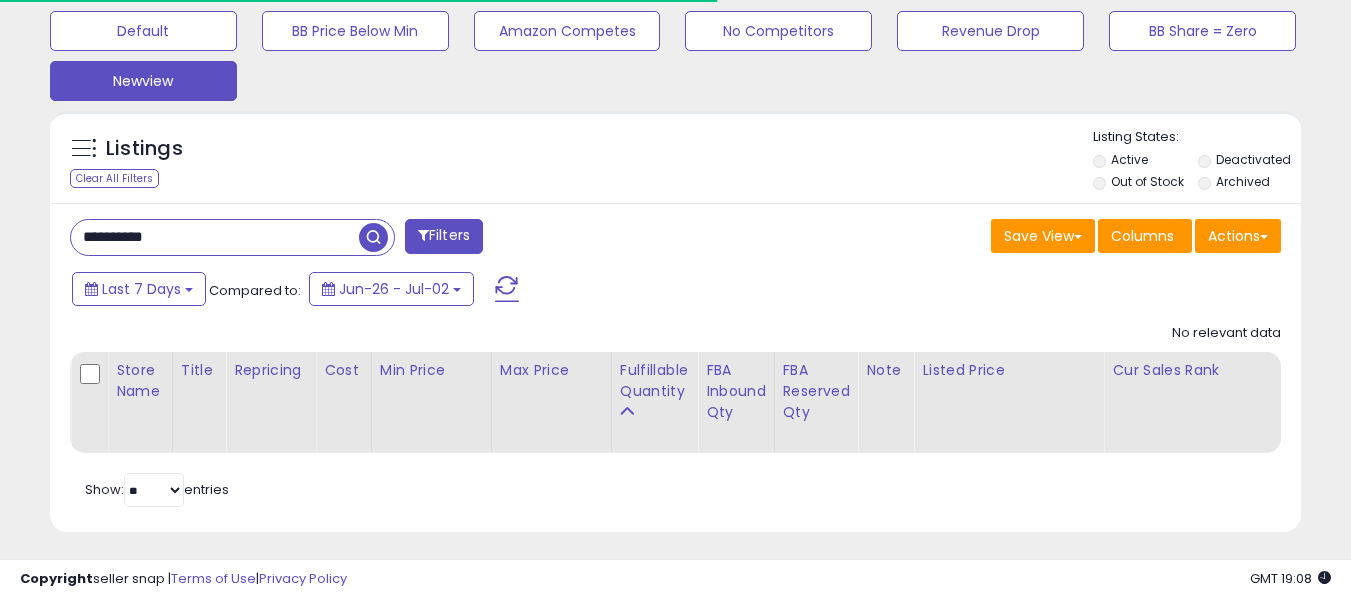 scroll, scrollTop: 410, scrollLeft: 724, axis: both 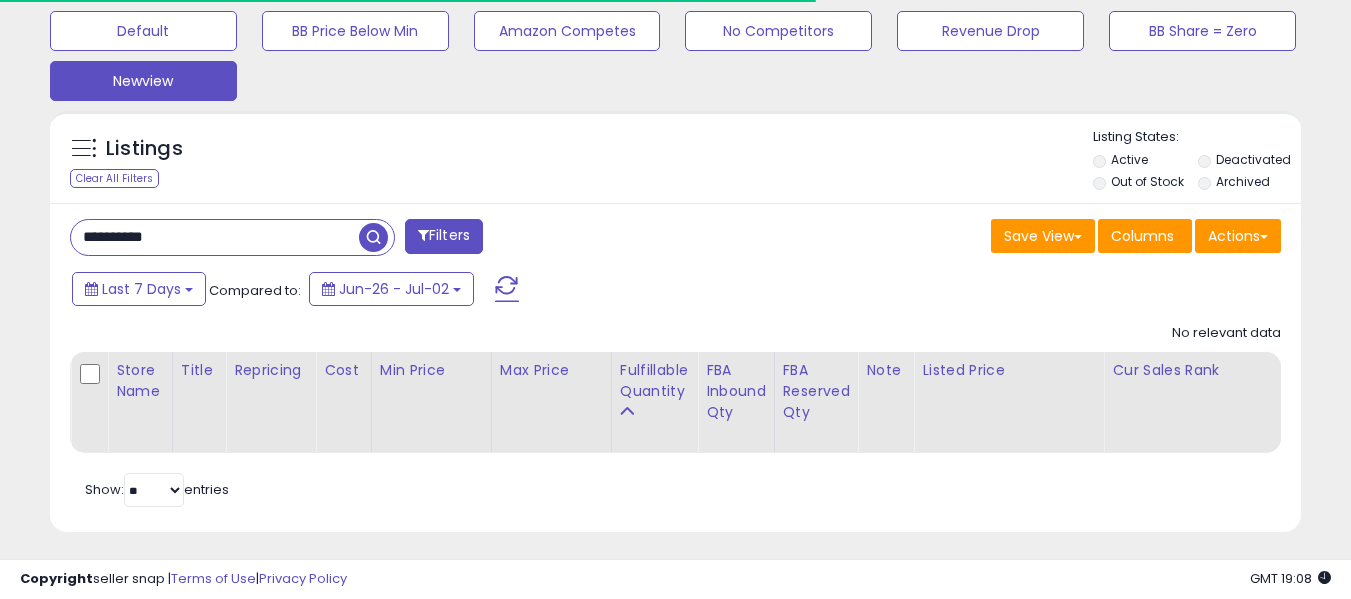 click at bounding box center [373, 237] 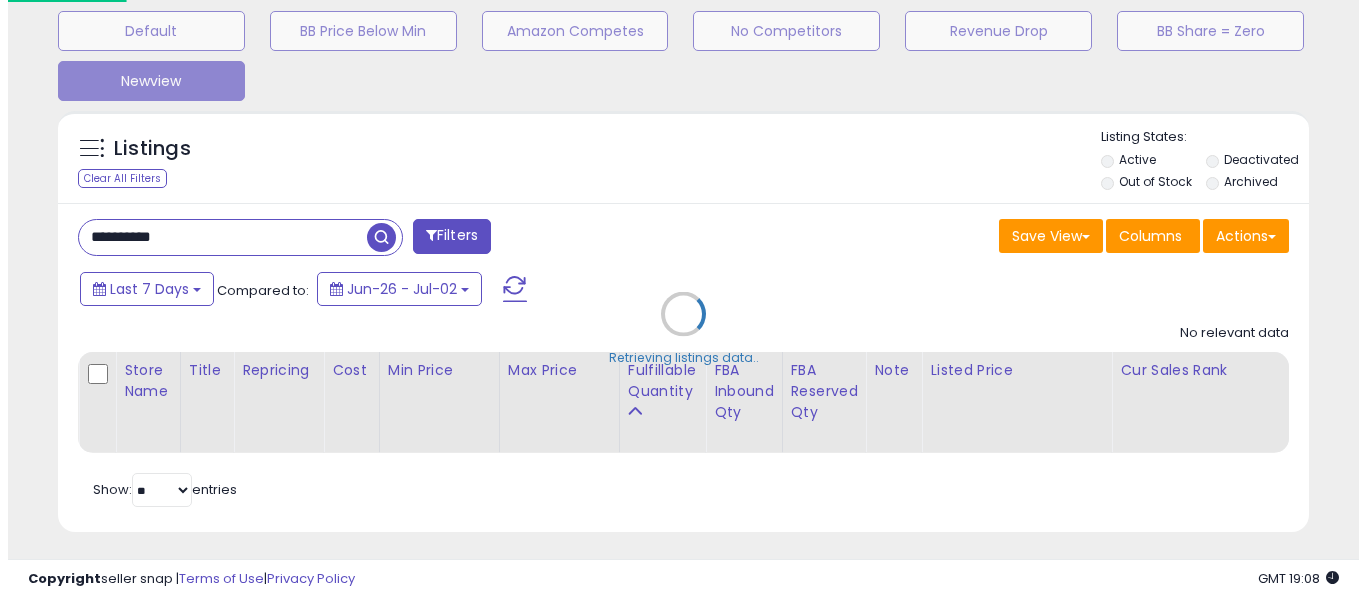 scroll, scrollTop: 999590, scrollLeft: 999267, axis: both 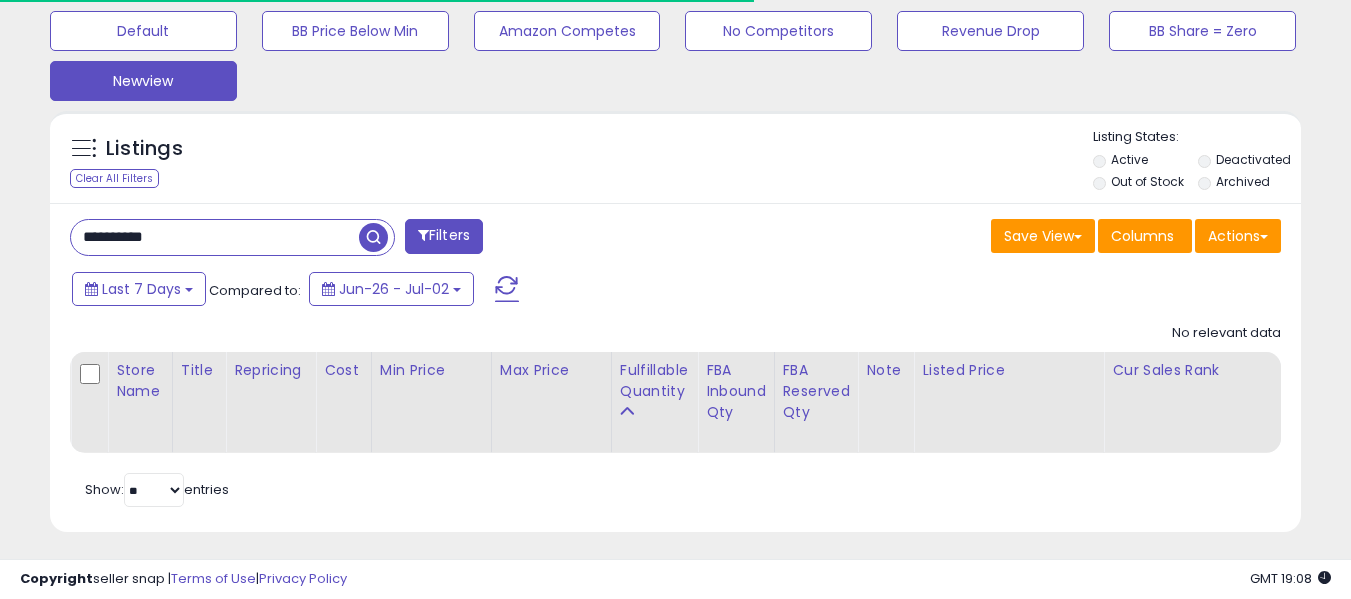 click at bounding box center [373, 237] 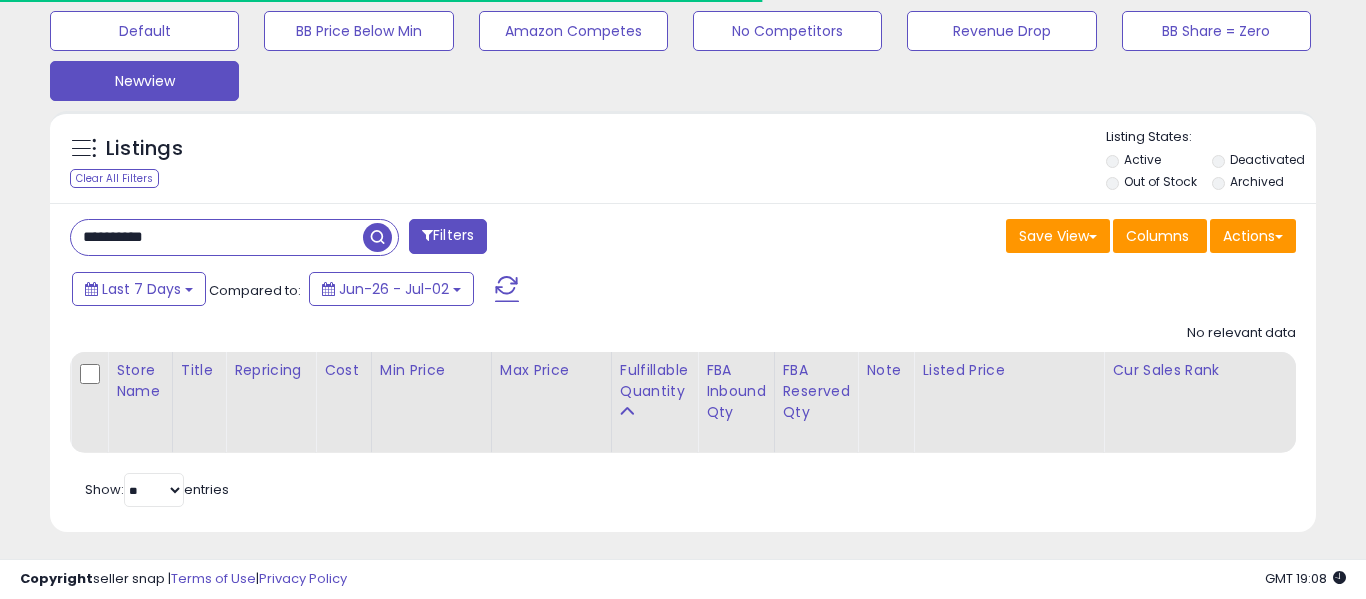 scroll, scrollTop: 999590, scrollLeft: 999267, axis: both 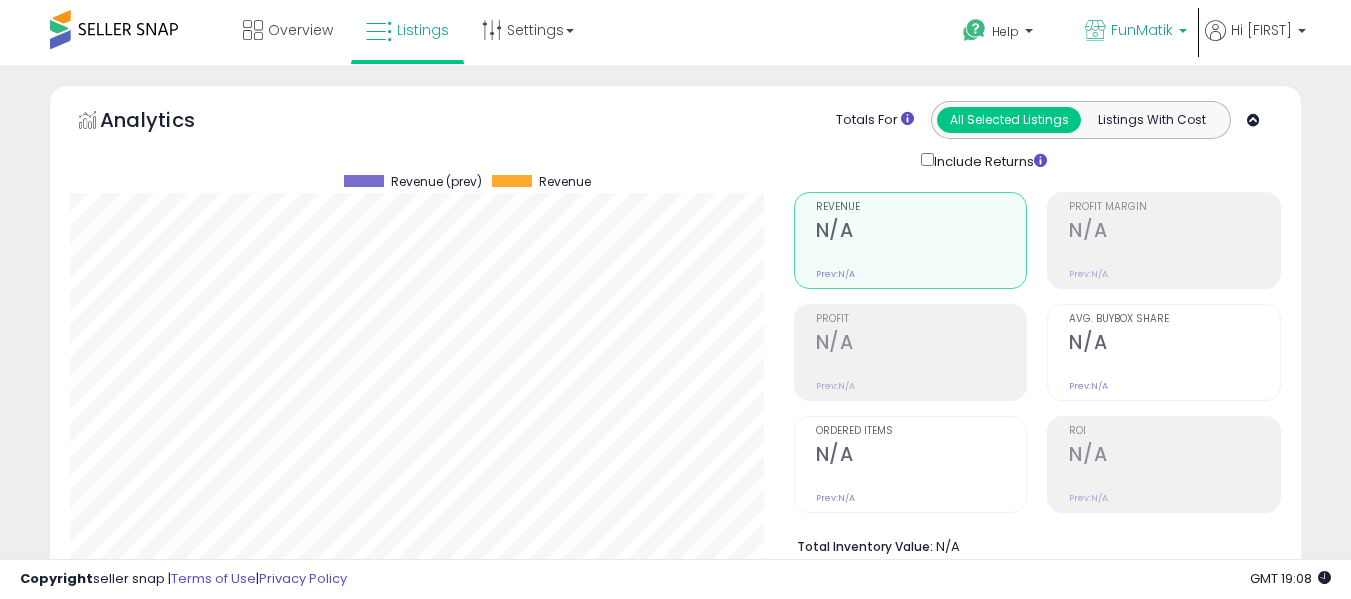 click on "FunMatik" at bounding box center (1142, 30) 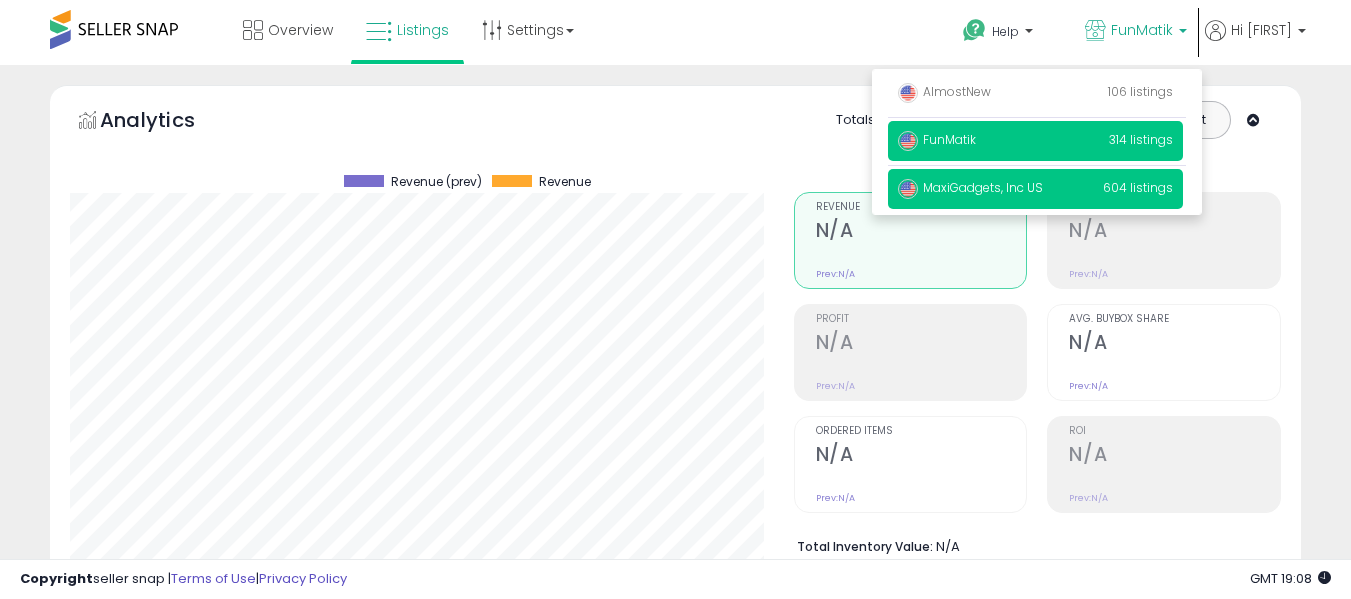 click on "MaxiGadgets, Inc US" at bounding box center (970, 187) 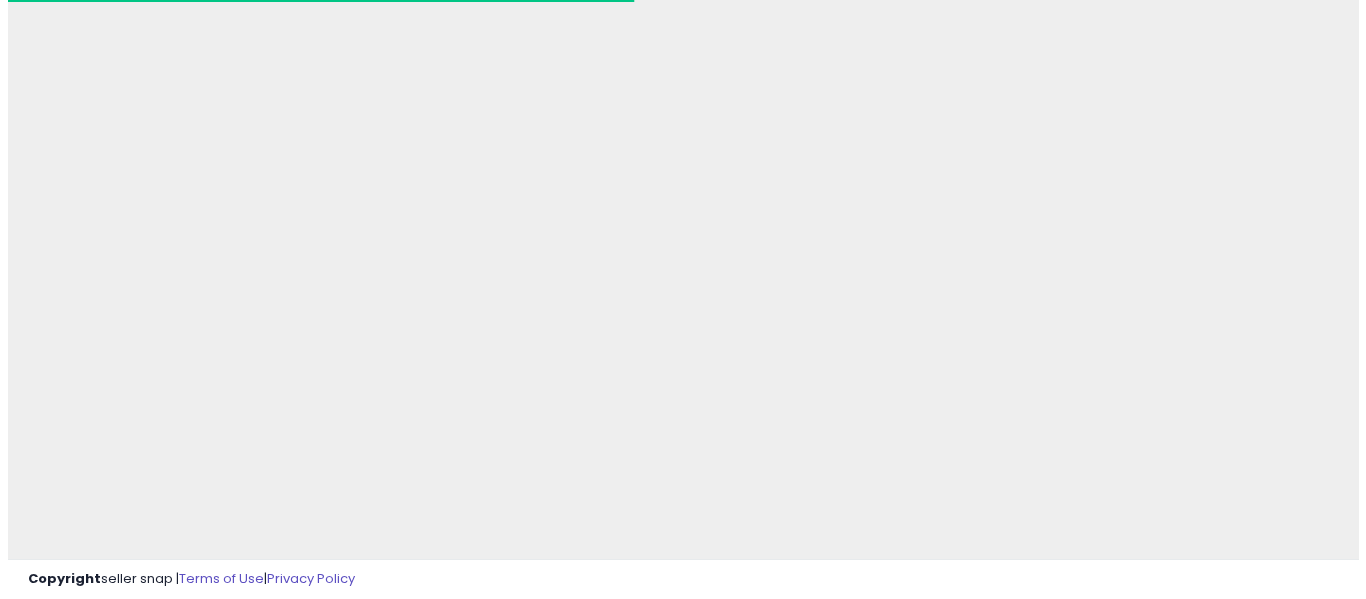 scroll, scrollTop: 0, scrollLeft: 0, axis: both 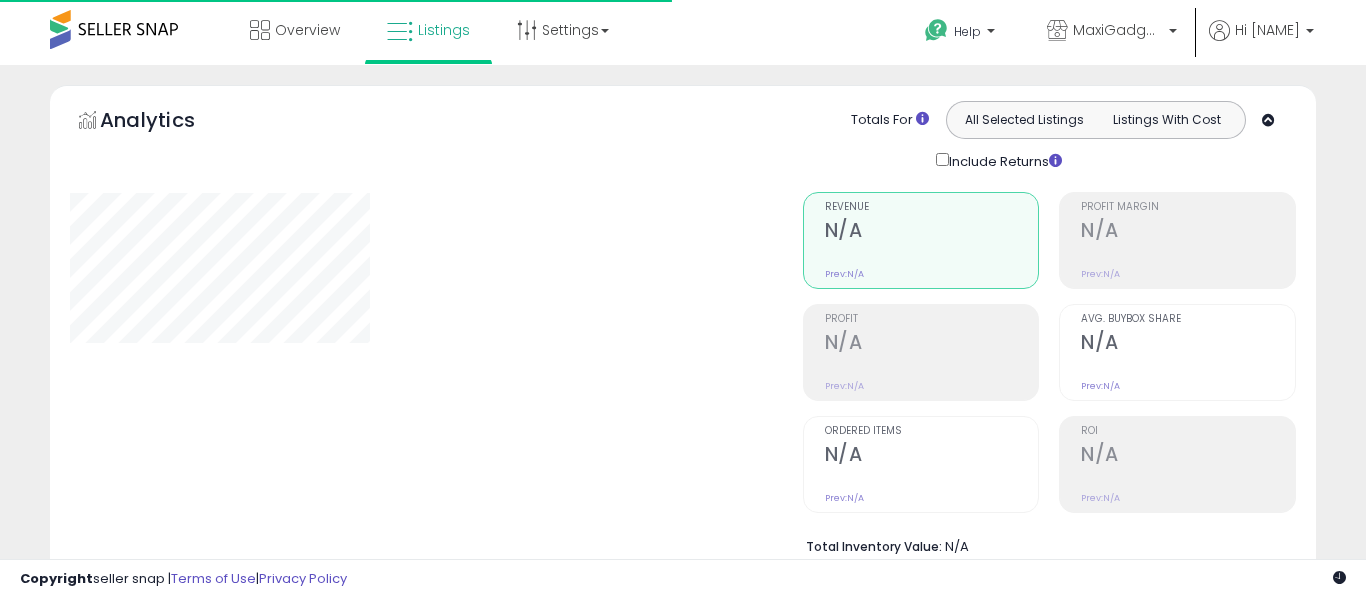 type on "**********" 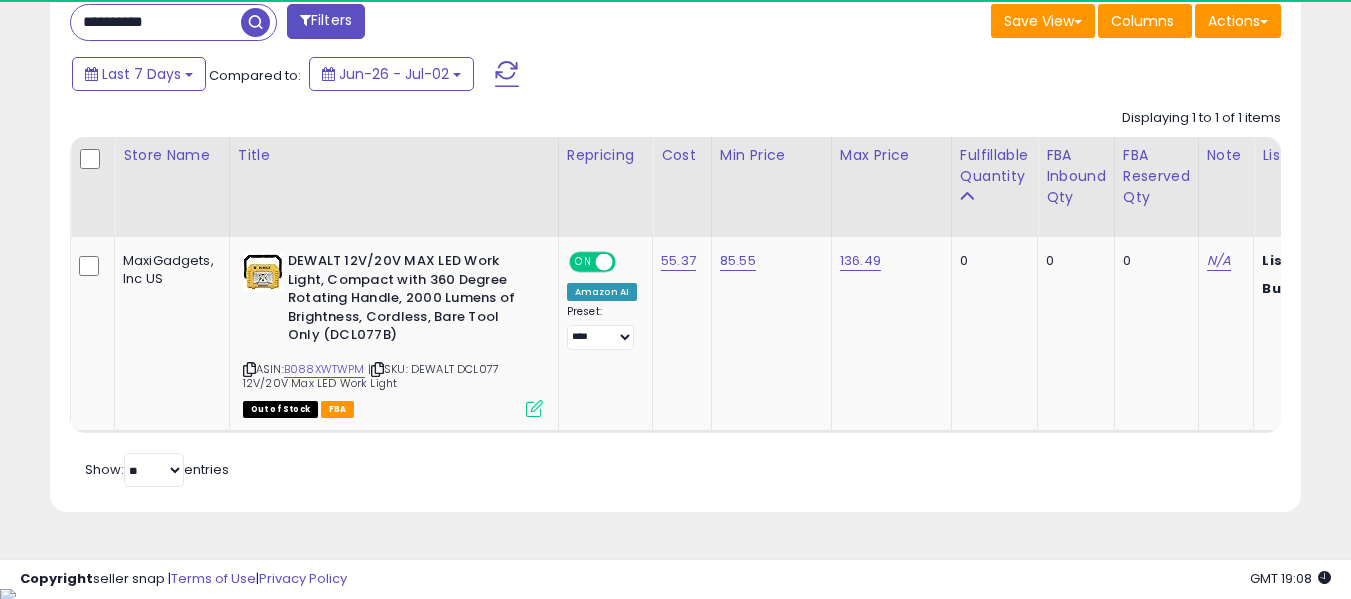 scroll, scrollTop: 835, scrollLeft: 0, axis: vertical 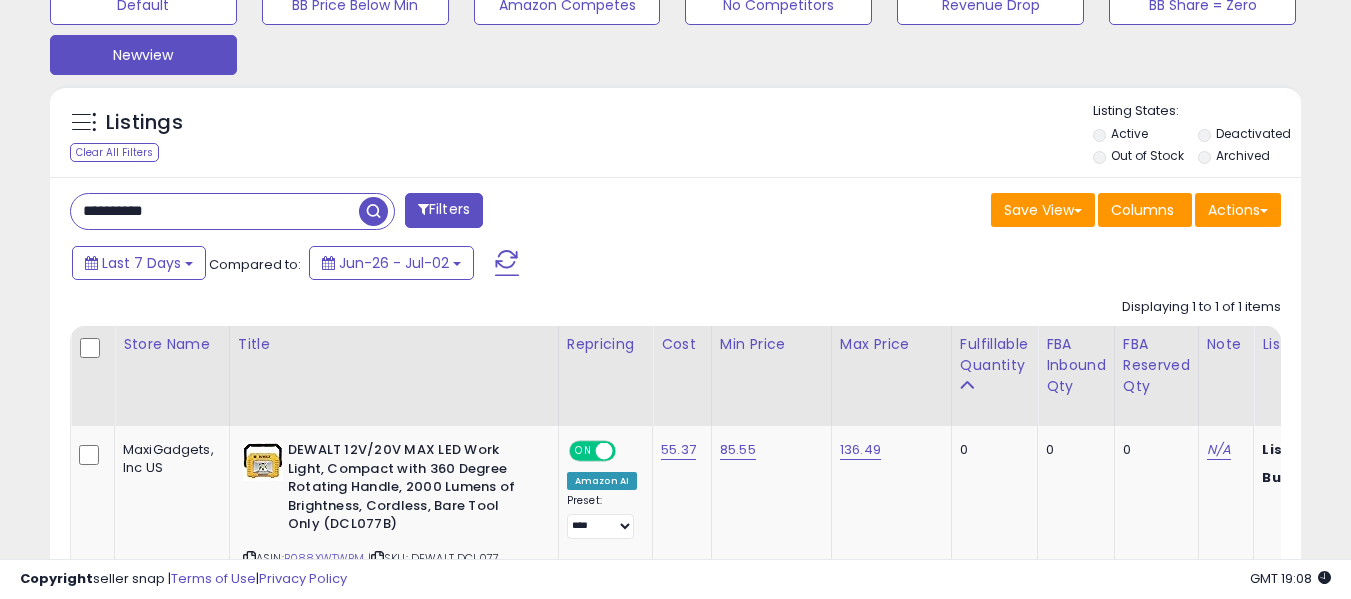 drag, startPoint x: 201, startPoint y: 30, endPoint x: 0, endPoint y: -34, distance: 210.94312 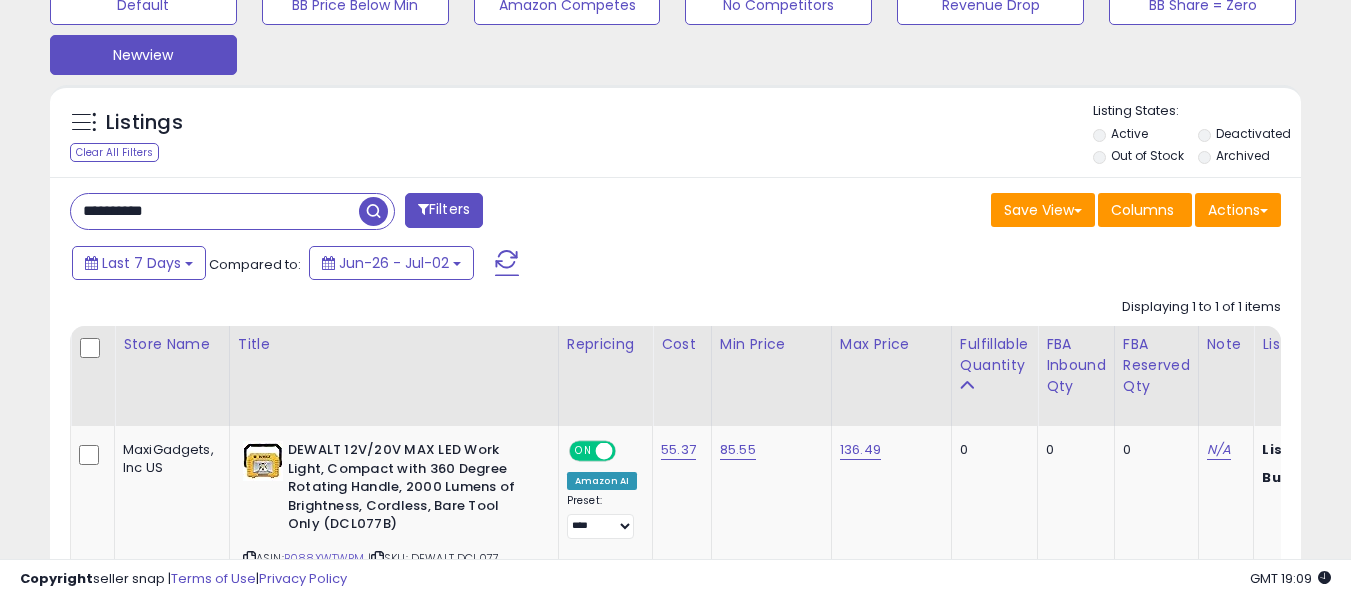 type on "**********" 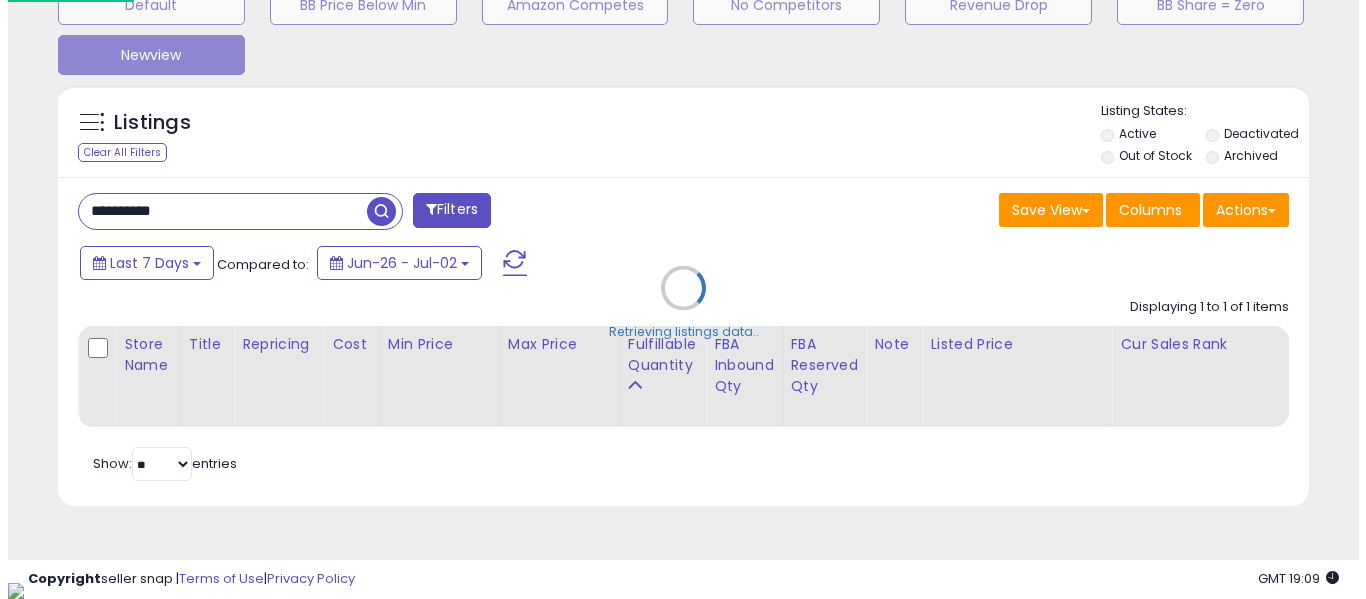 scroll, scrollTop: 642, scrollLeft: 0, axis: vertical 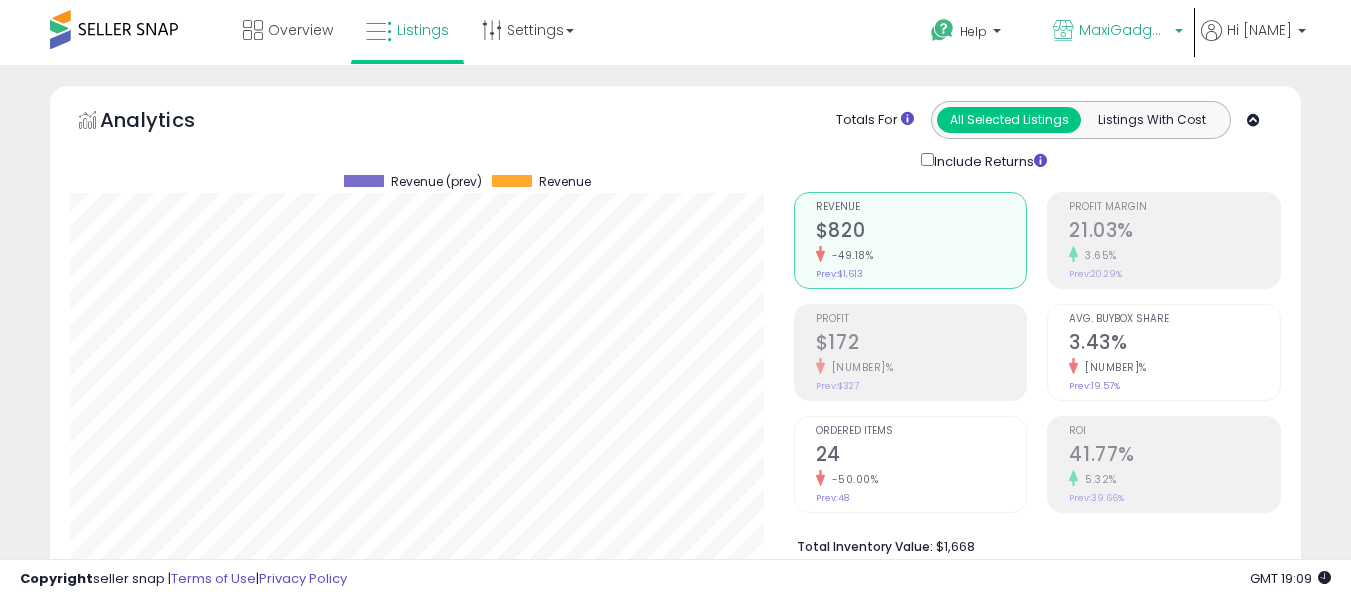 click on "MaxiGadgets, Inc US" at bounding box center [1124, 30] 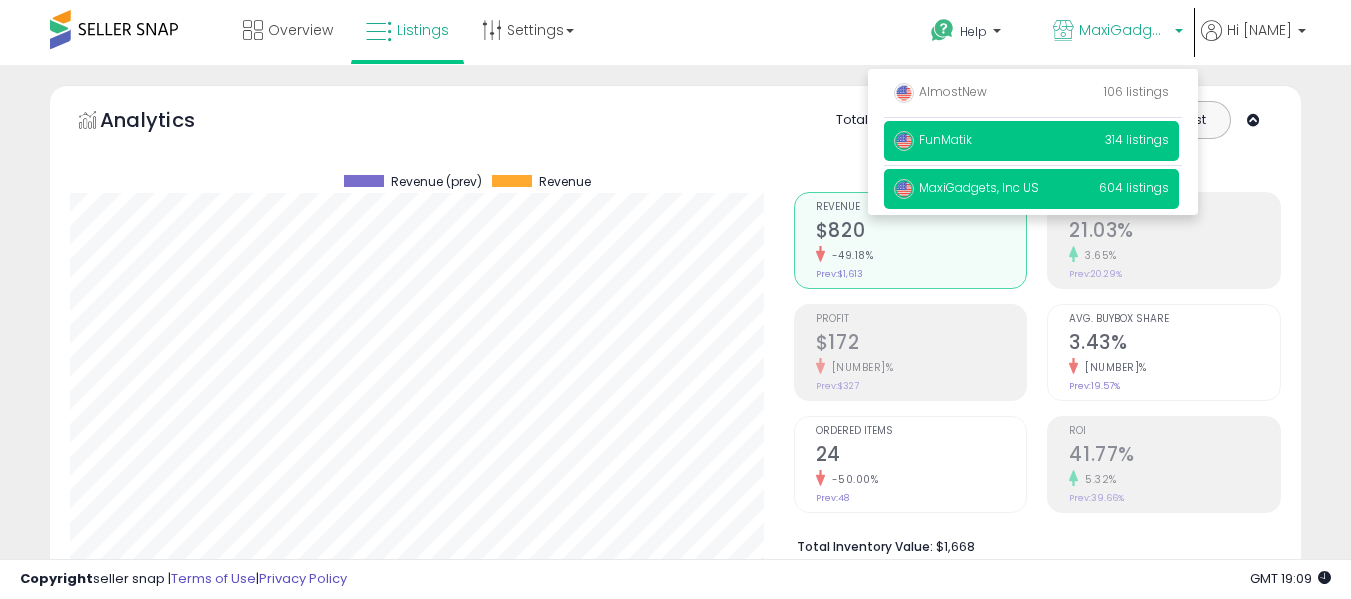 click on "FunMatik
314
listings" at bounding box center [1031, 141] 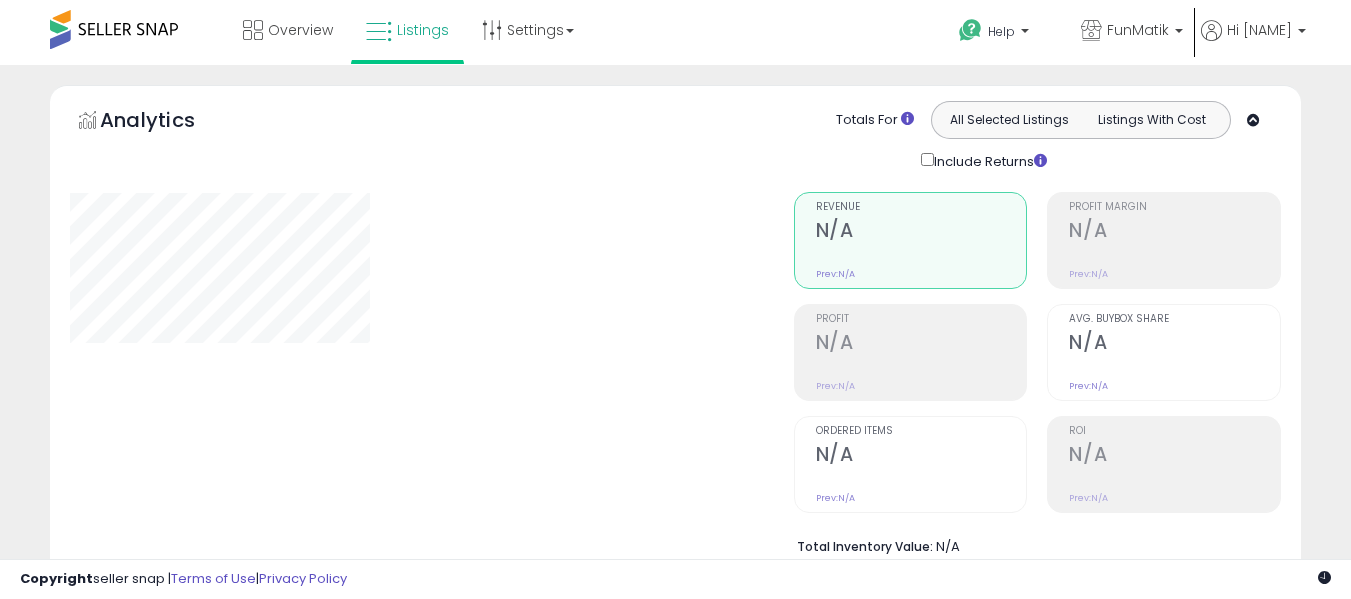 type on "**********" 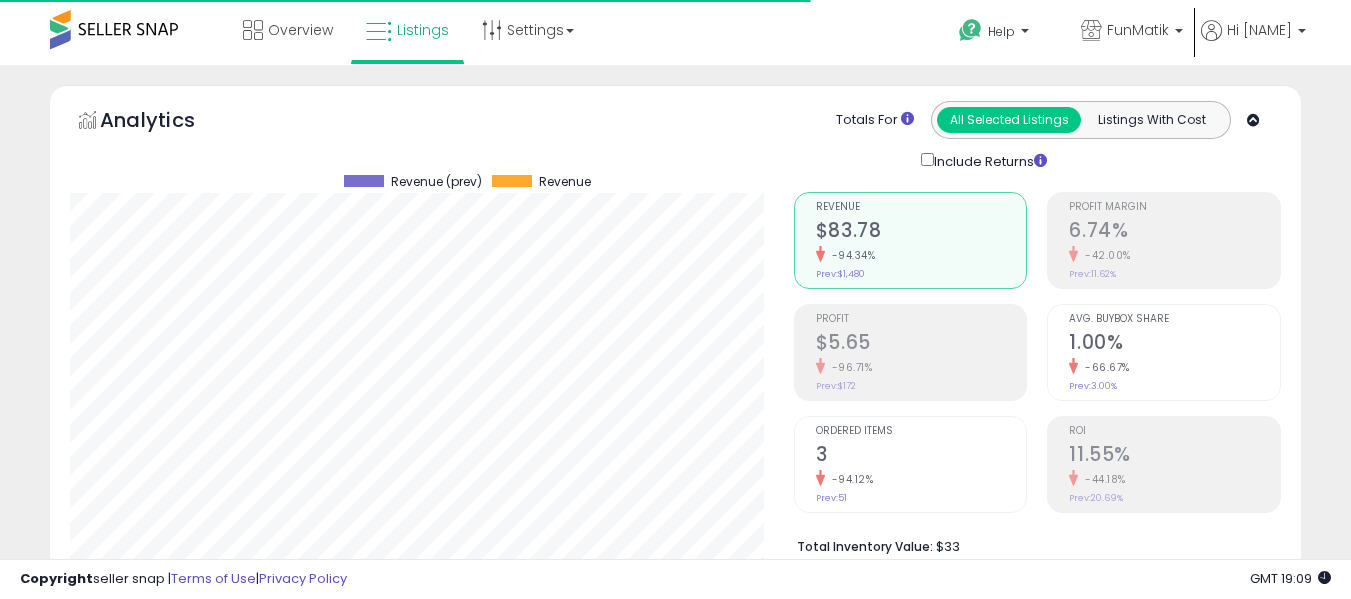 scroll, scrollTop: 0, scrollLeft: 0, axis: both 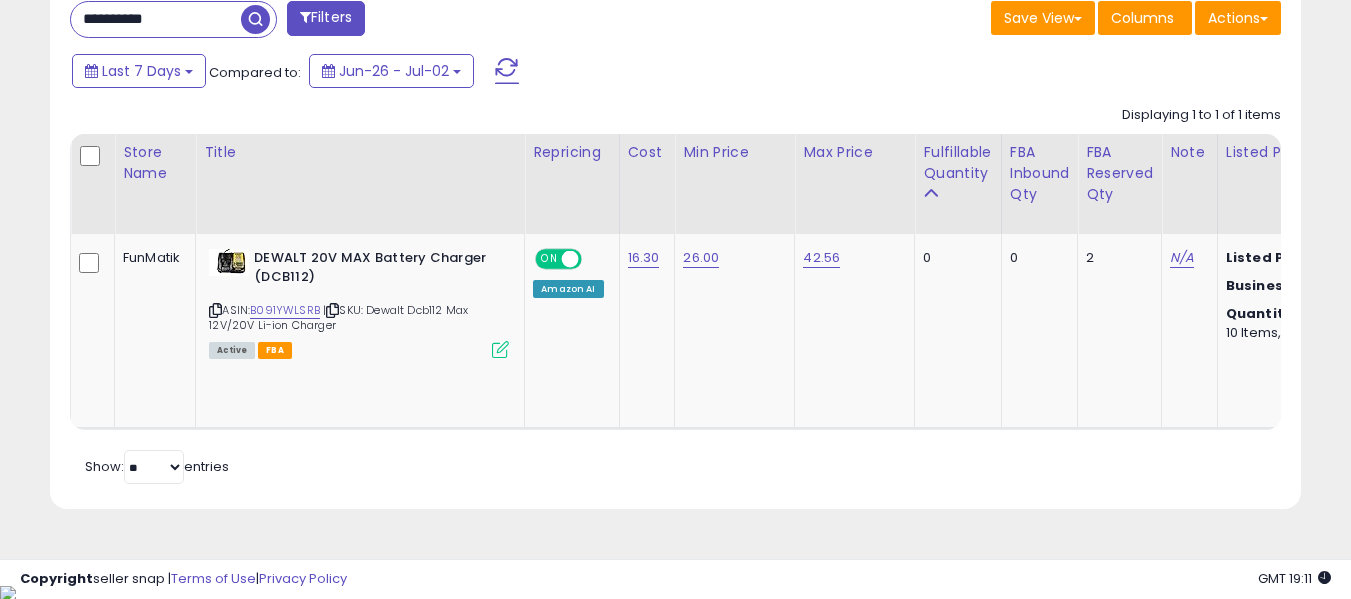 click on "**********" at bounding box center [156, 19] 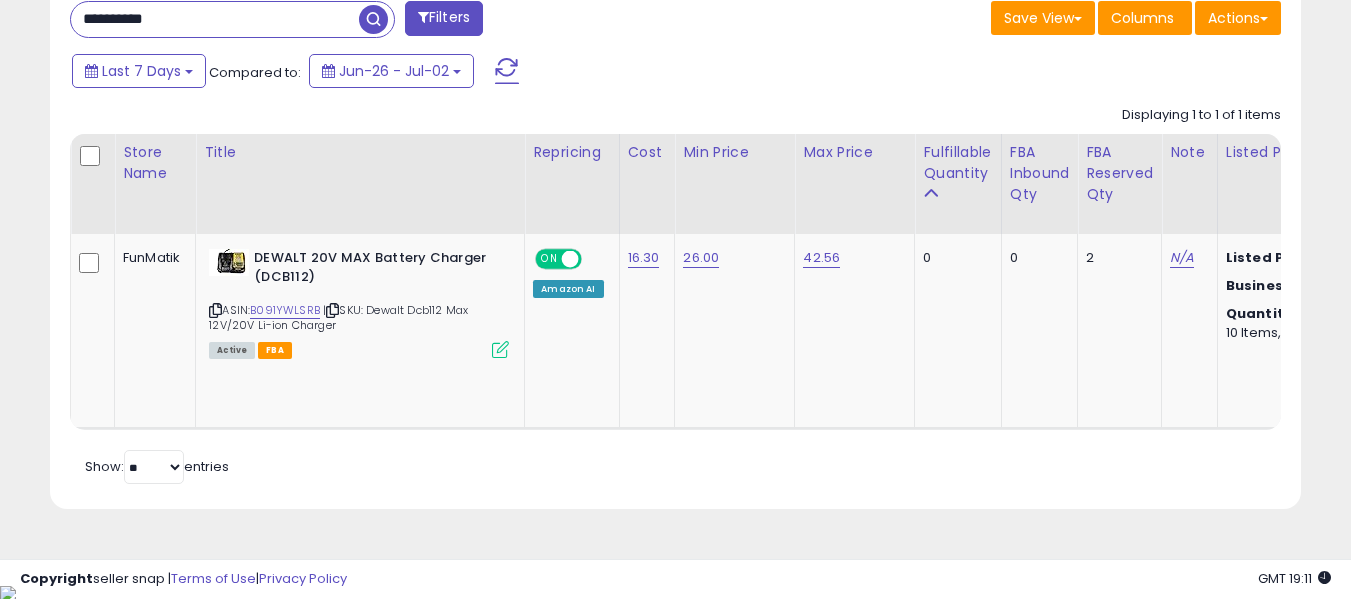 click on "**********" at bounding box center (215, 19) 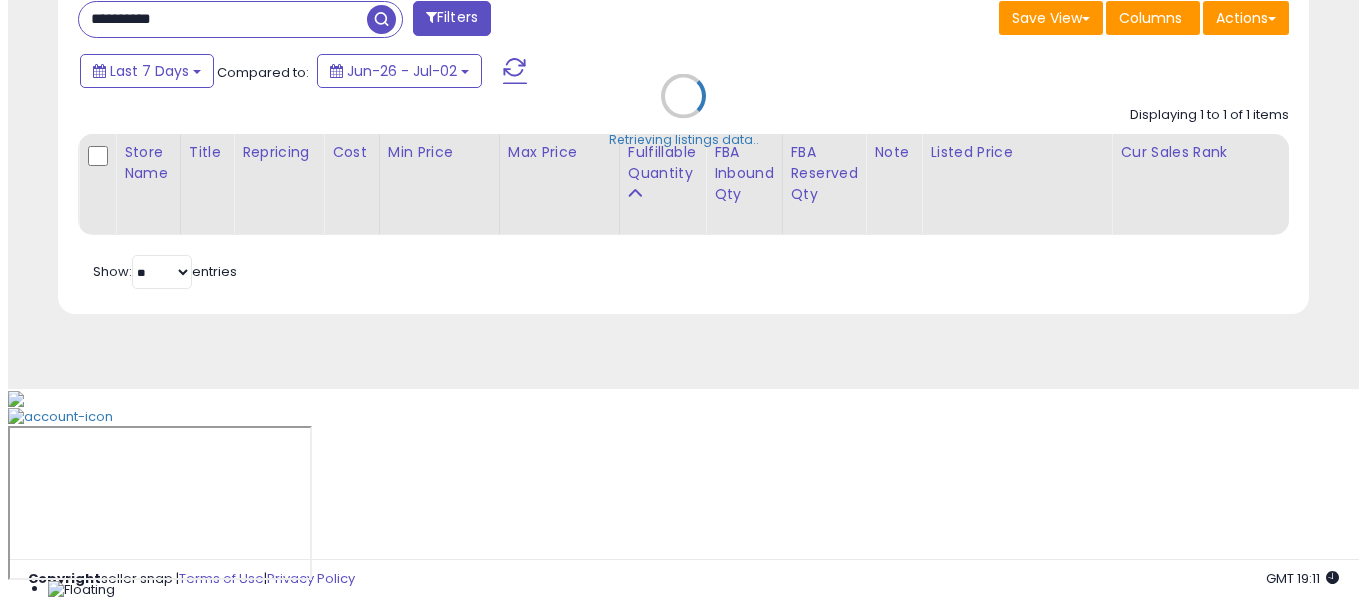scroll, scrollTop: 642, scrollLeft: 0, axis: vertical 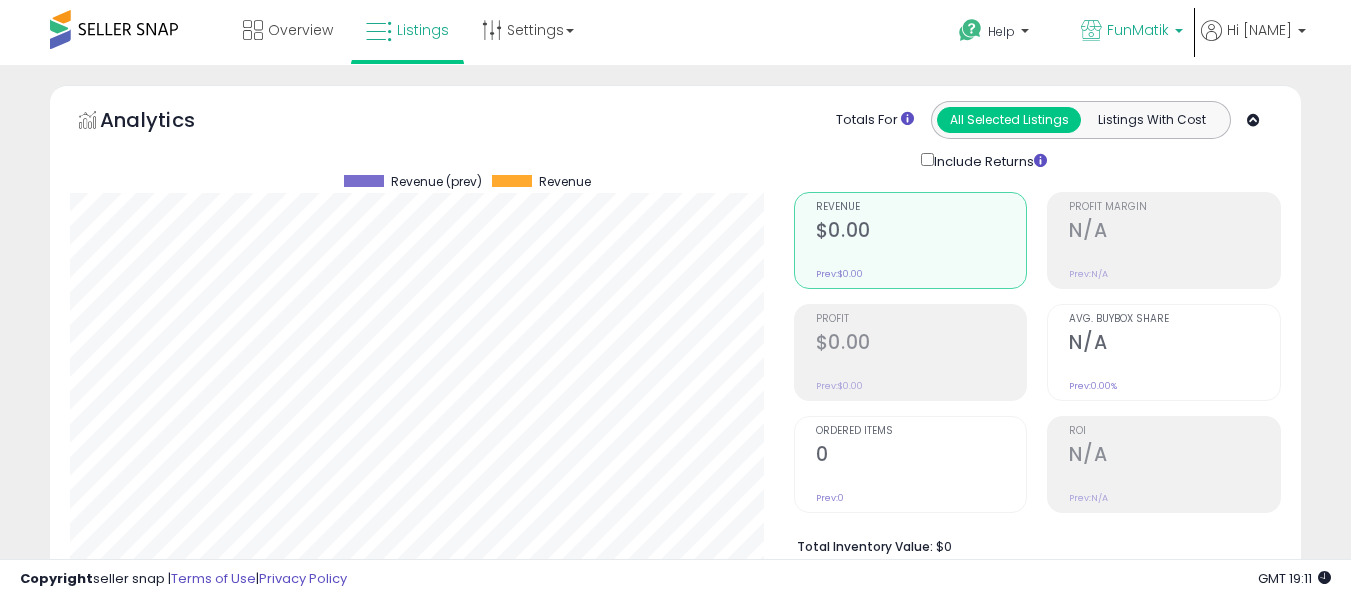click on "FunMatik" at bounding box center [1138, 30] 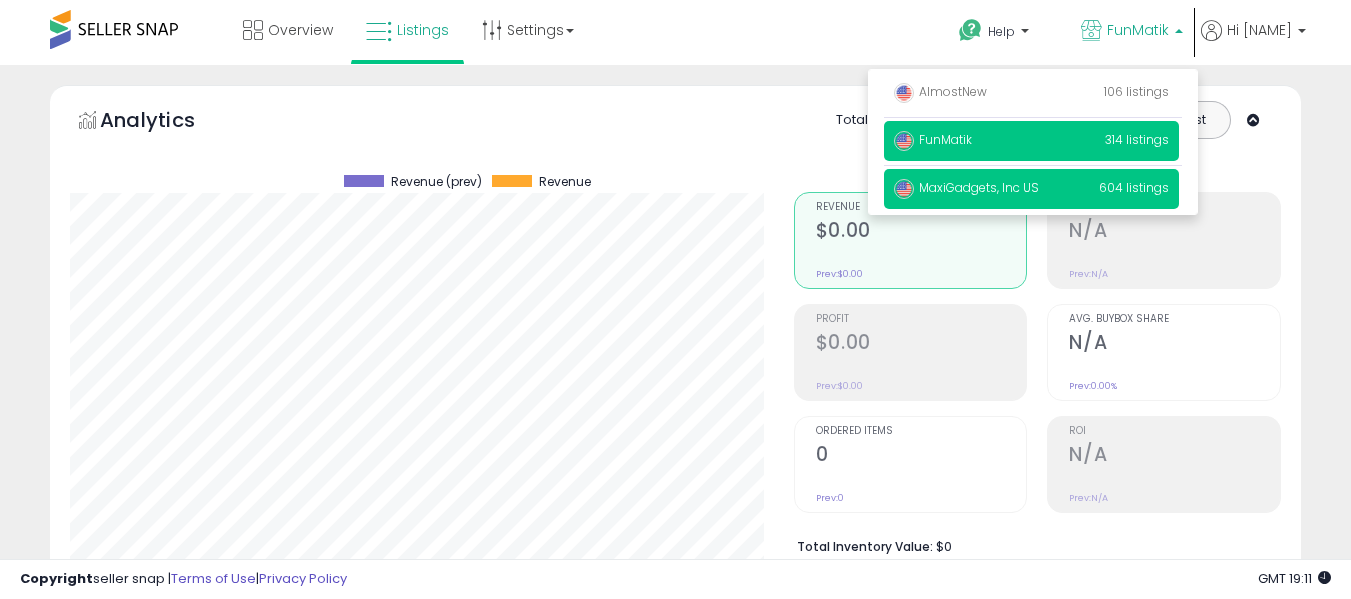 click on "MaxiGadgets, Inc US" at bounding box center (966, 187) 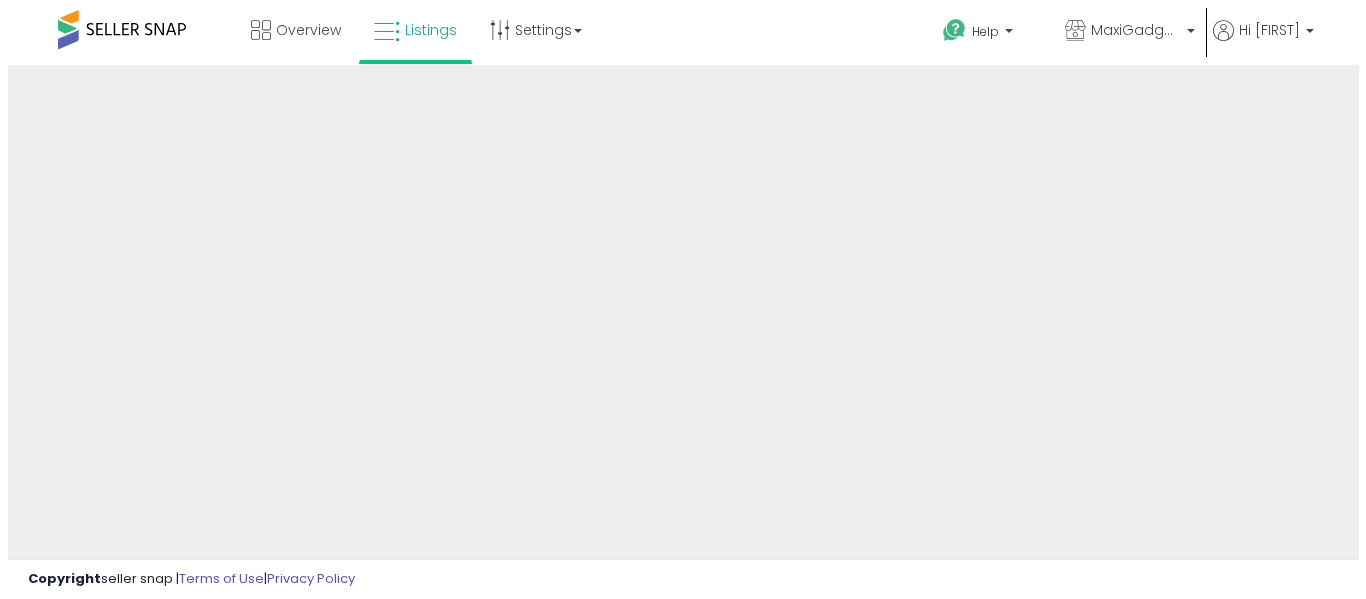 scroll, scrollTop: 0, scrollLeft: 0, axis: both 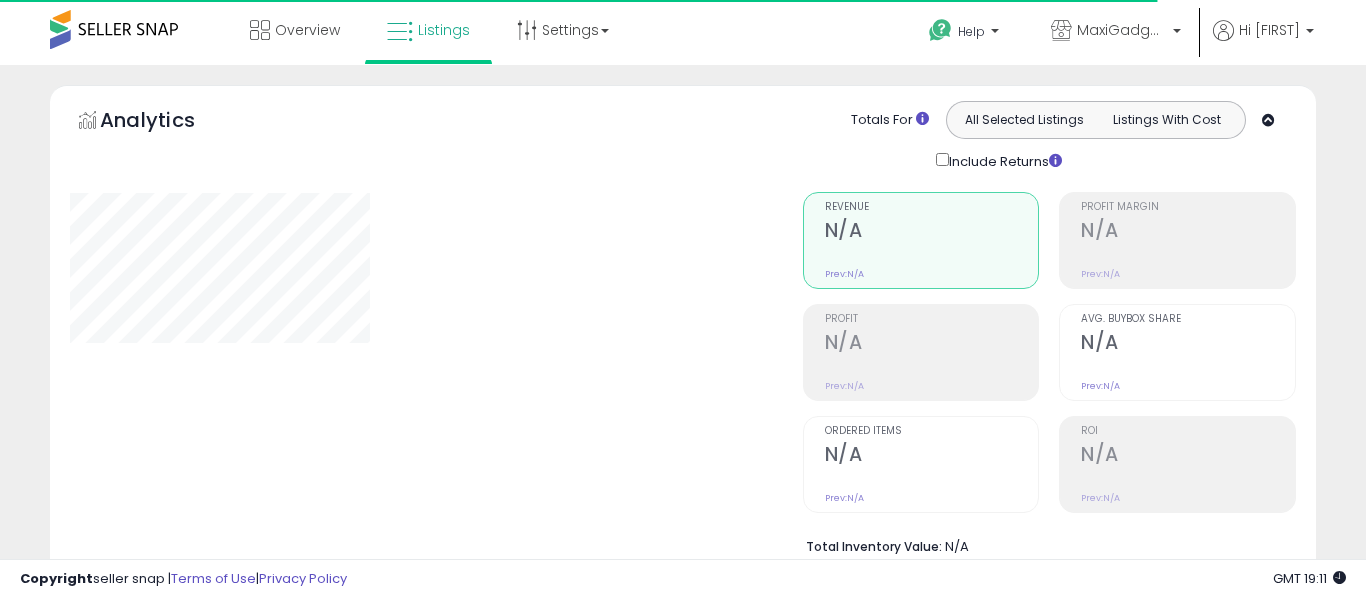 type on "**********" 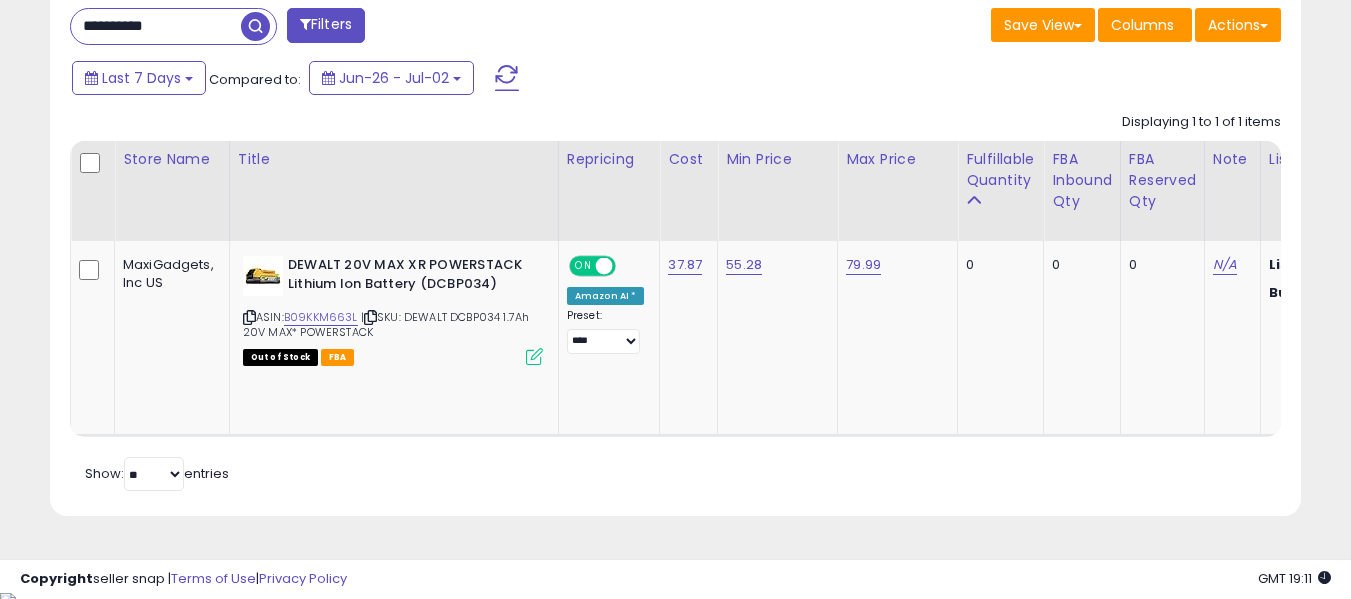 scroll, scrollTop: 831, scrollLeft: 0, axis: vertical 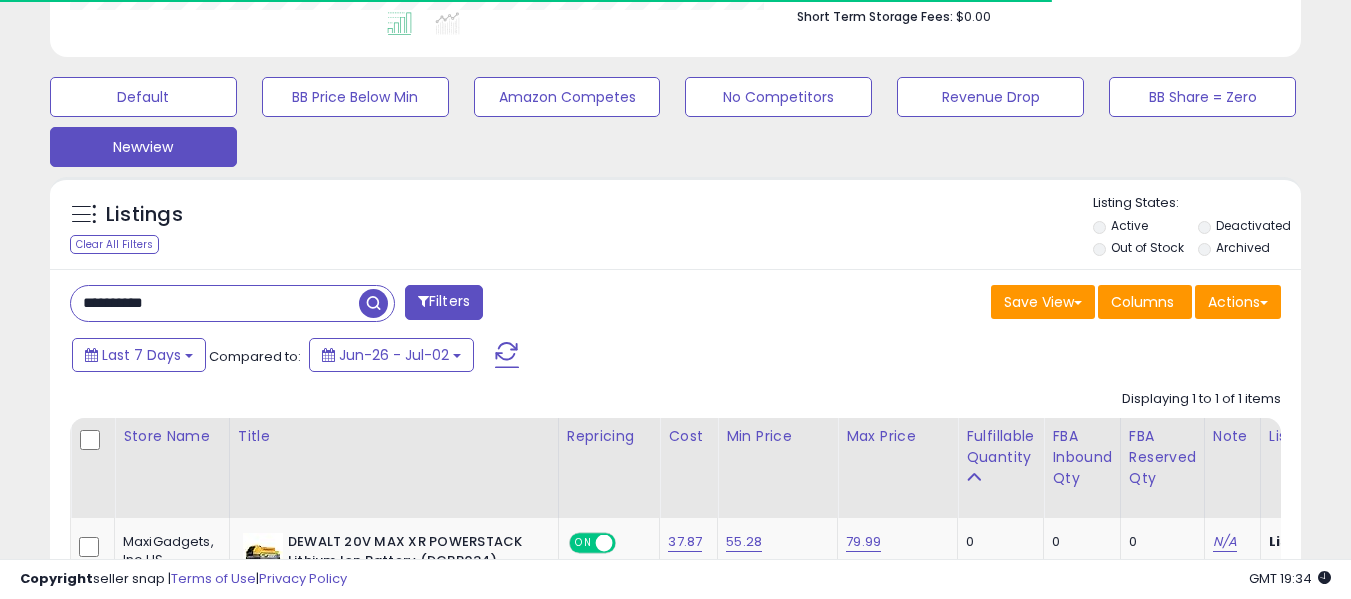 drag, startPoint x: 203, startPoint y: 300, endPoint x: 0, endPoint y: 302, distance: 203.00986 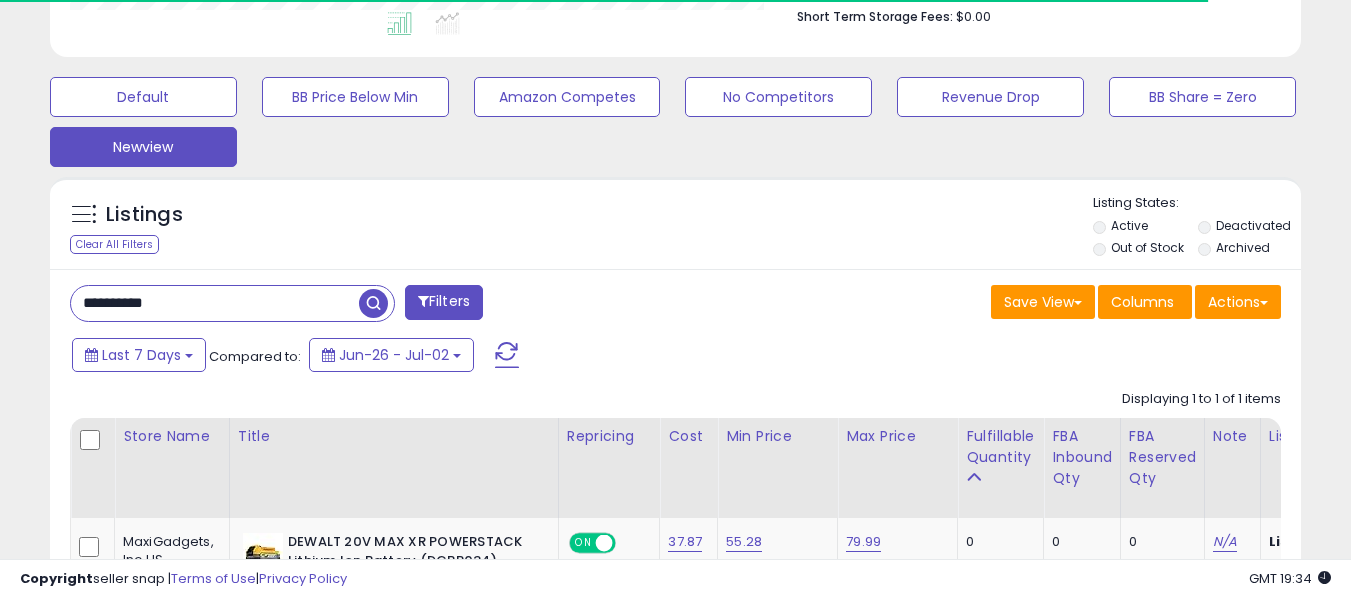 paste 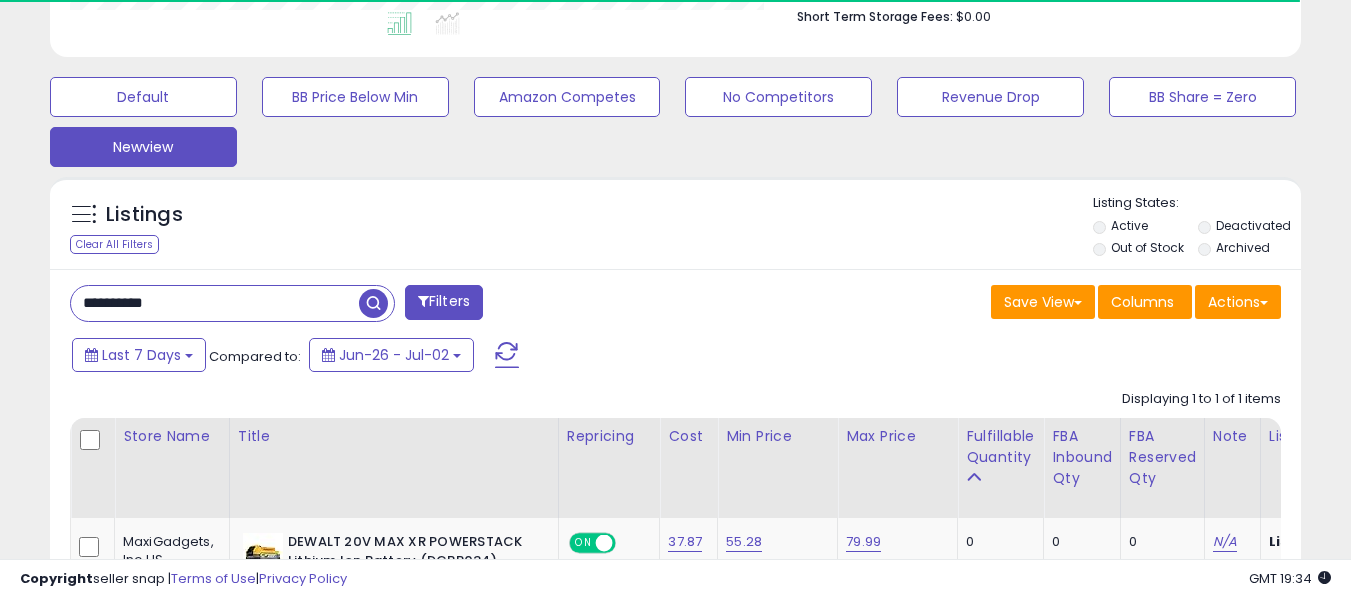 click on "**********" at bounding box center (215, 303) 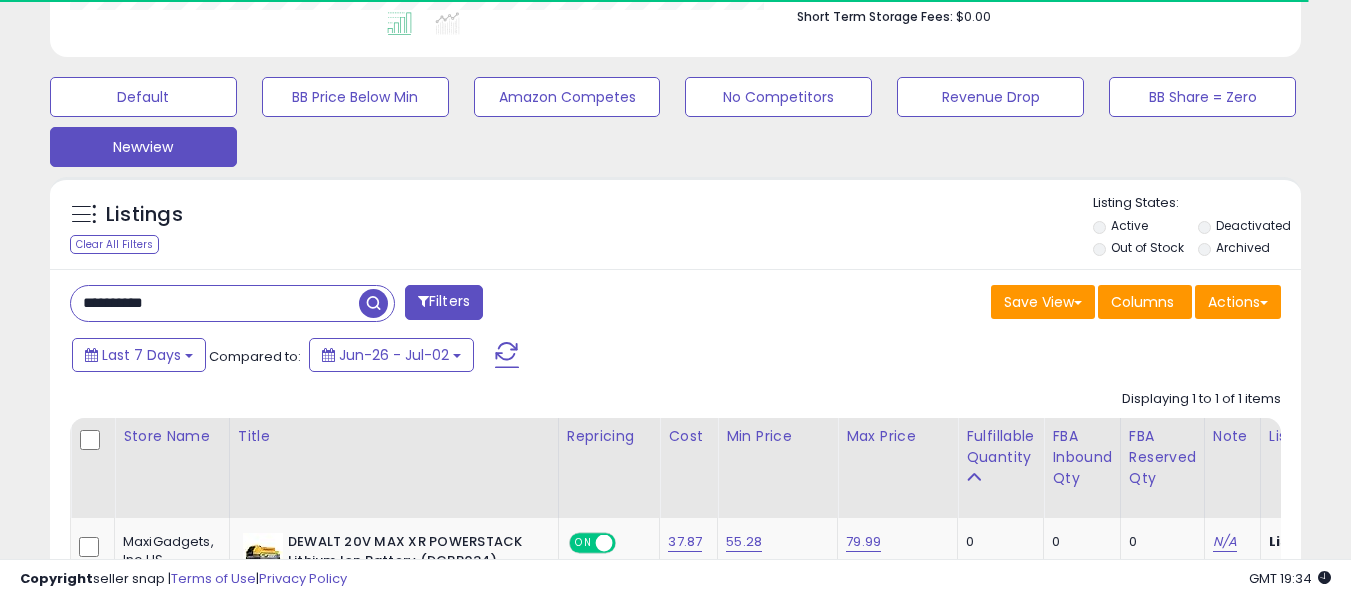 type on "**********" 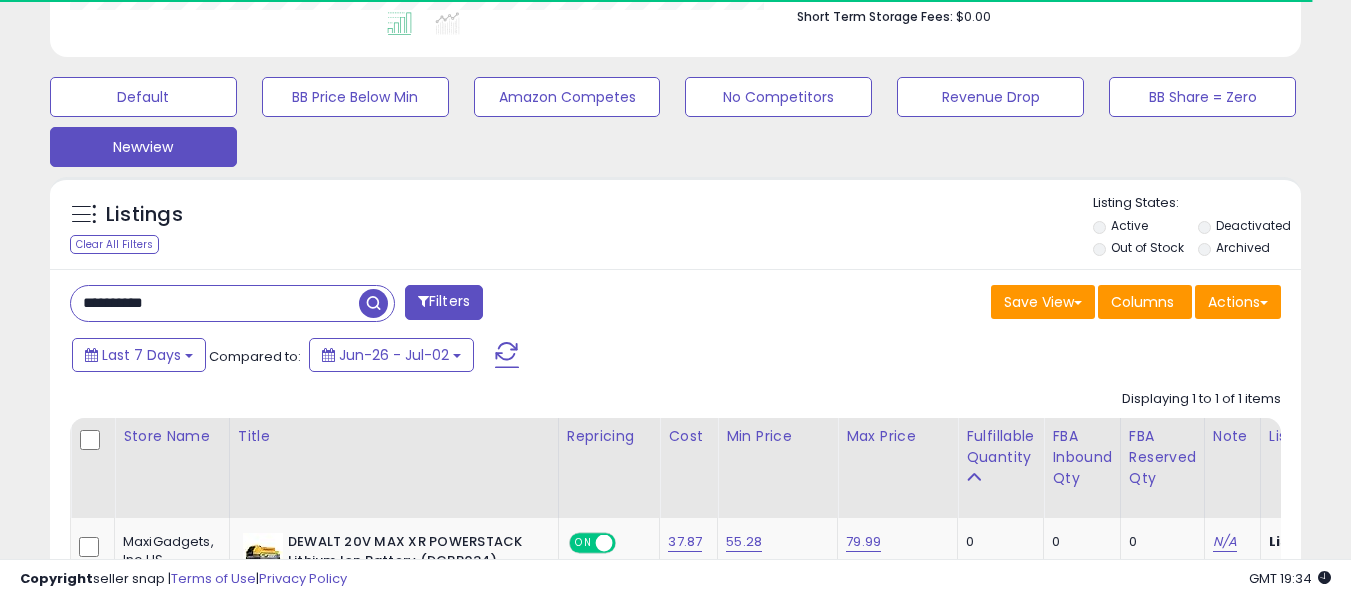 click at bounding box center [373, 303] 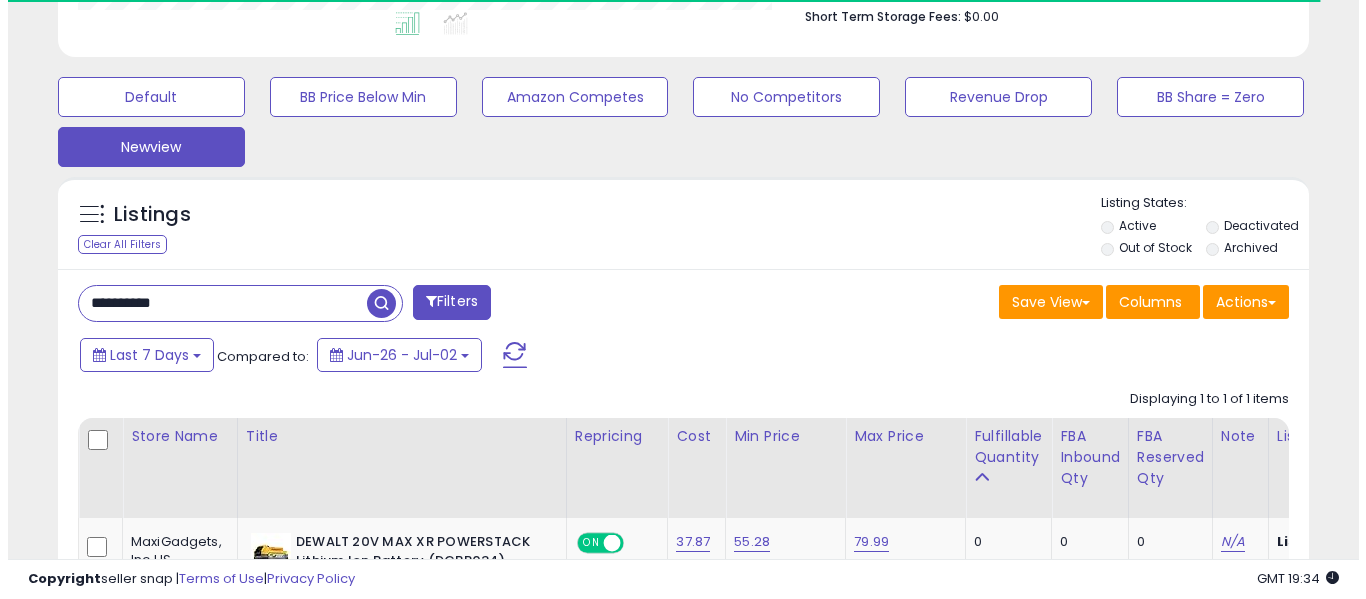 scroll, scrollTop: 410, scrollLeft: 732, axis: both 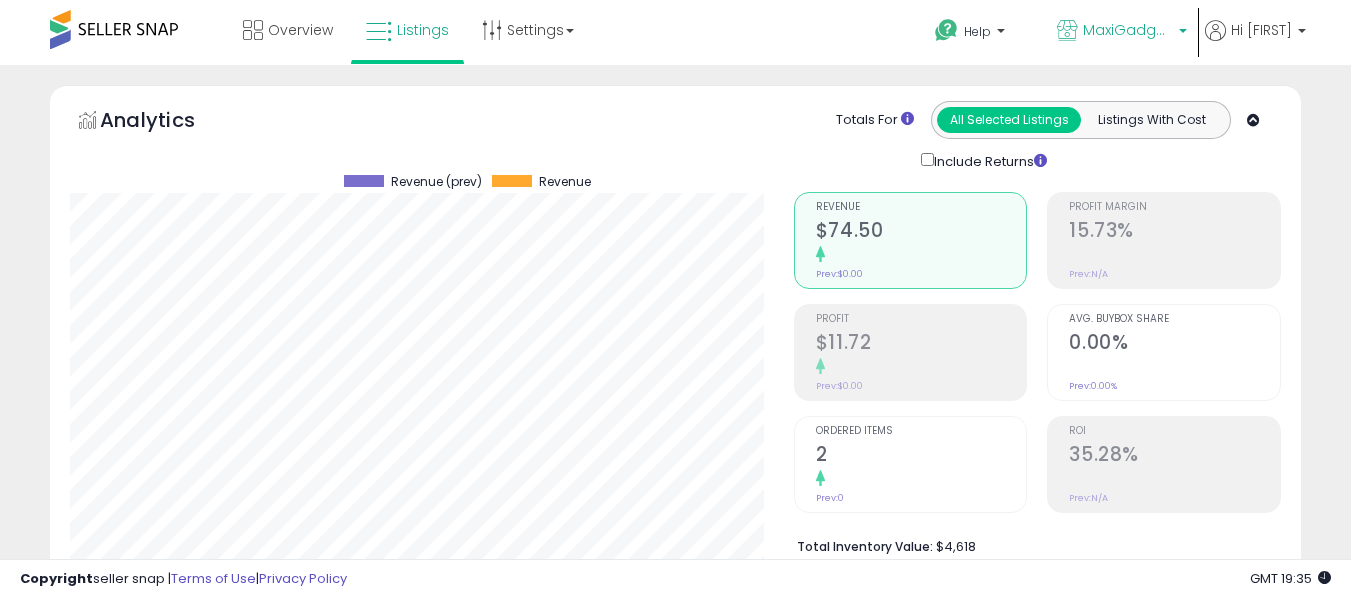 click on "MaxiGadgets, Inc US" at bounding box center (1128, 30) 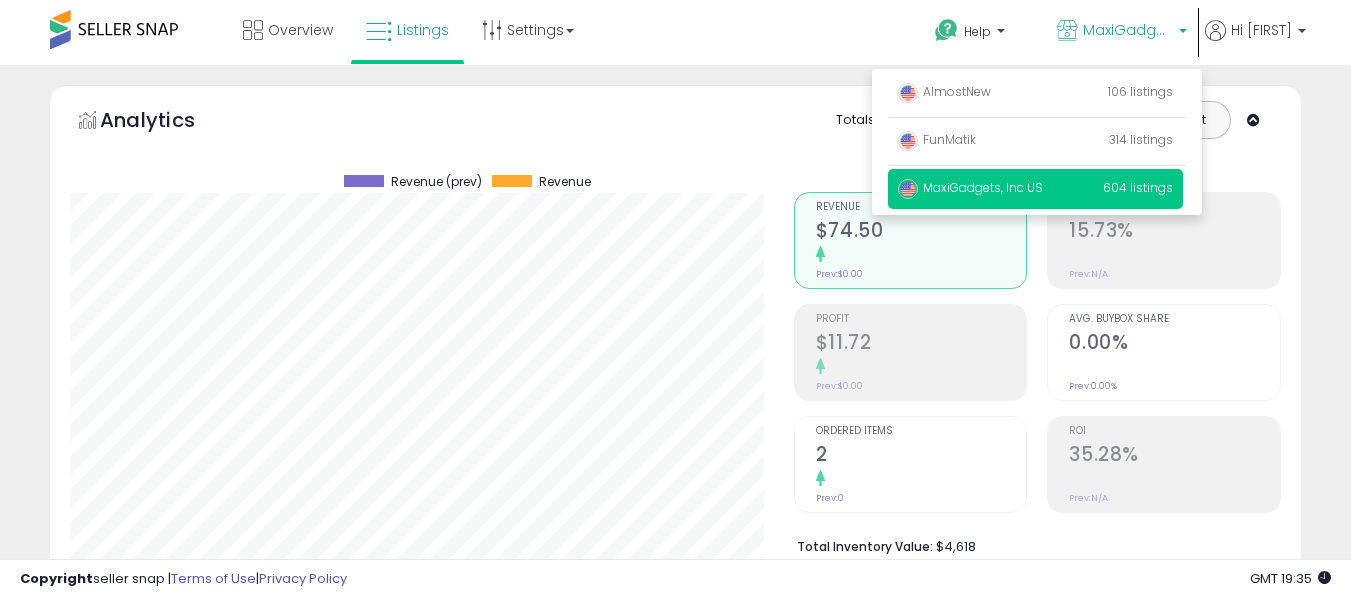 click on "AlmostNew
106
listings
FunMatik" at bounding box center (1037, 142) 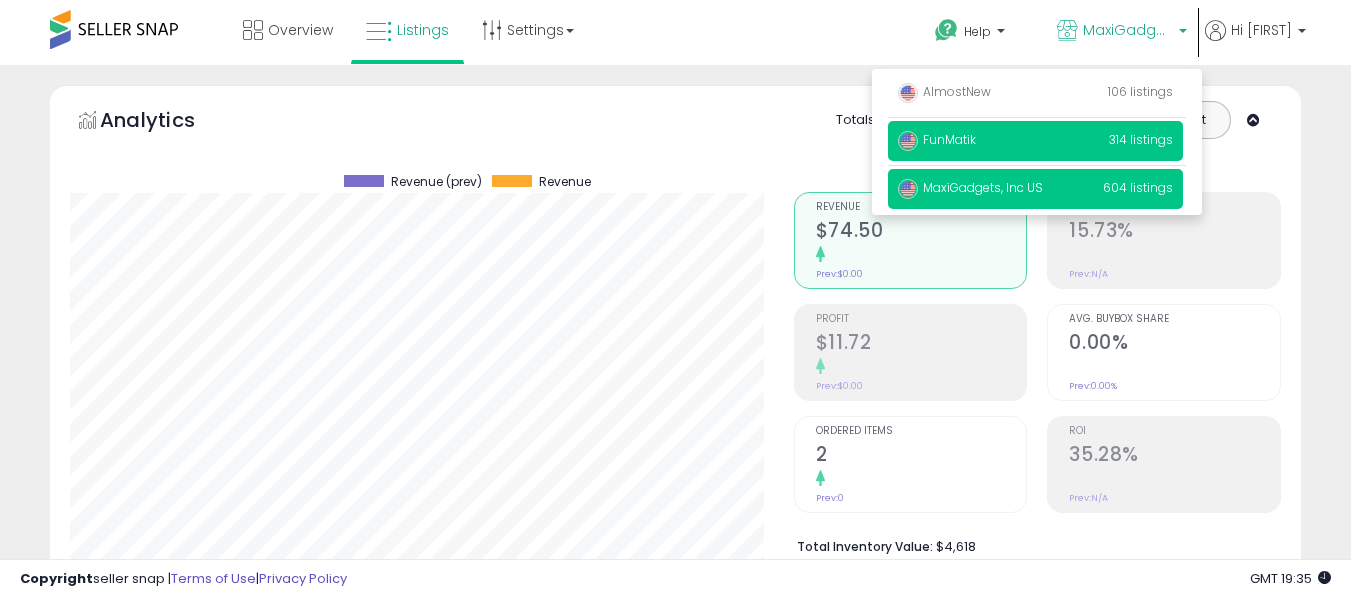 click on "FunMatik
314
listings" at bounding box center (1035, 141) 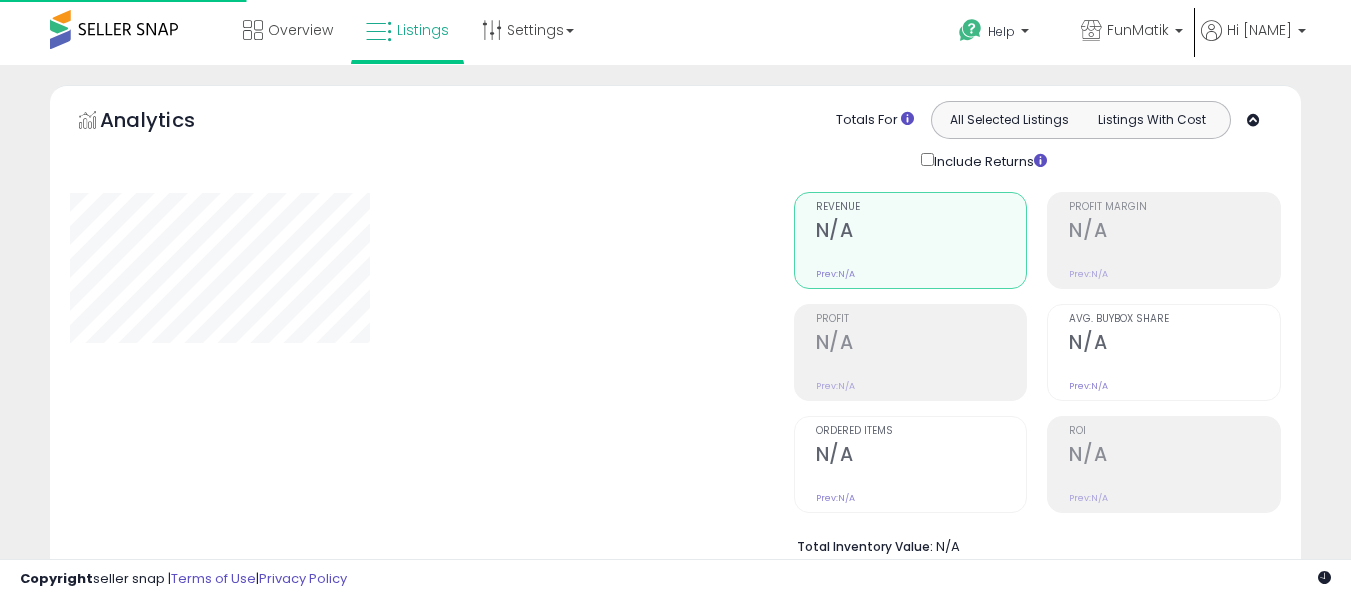 scroll, scrollTop: 7, scrollLeft: 0, axis: vertical 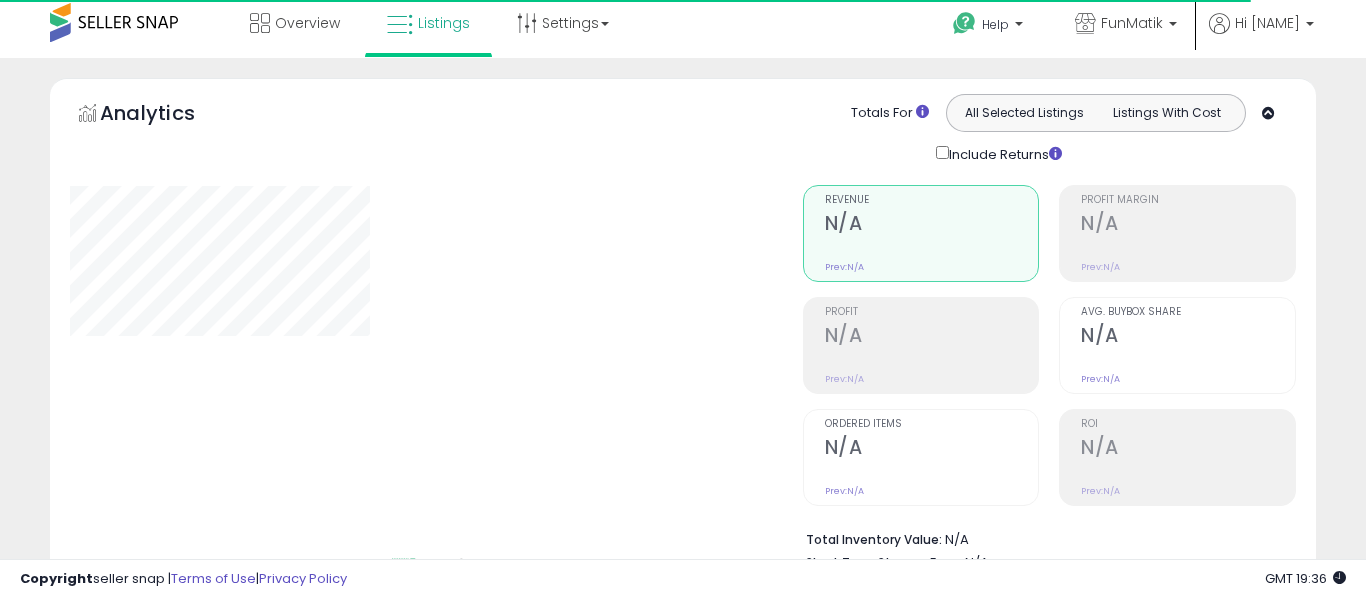 type on "**********" 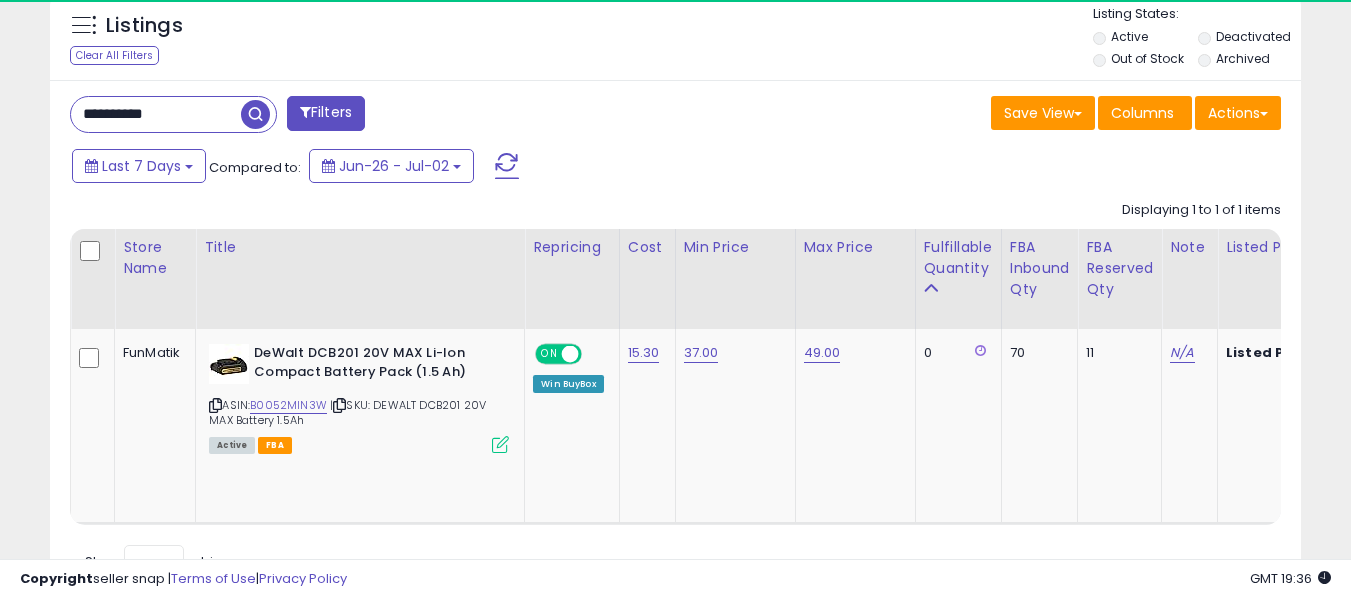 scroll, scrollTop: 769, scrollLeft: 0, axis: vertical 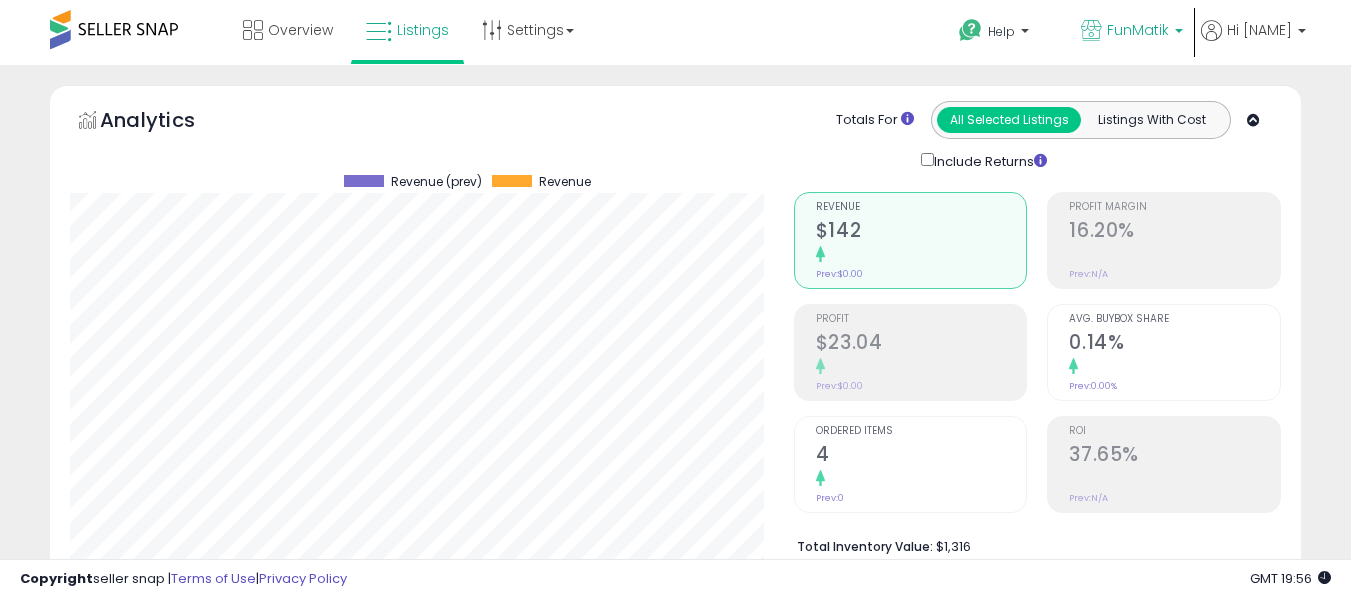 click on "FunMatik" at bounding box center [1132, 32] 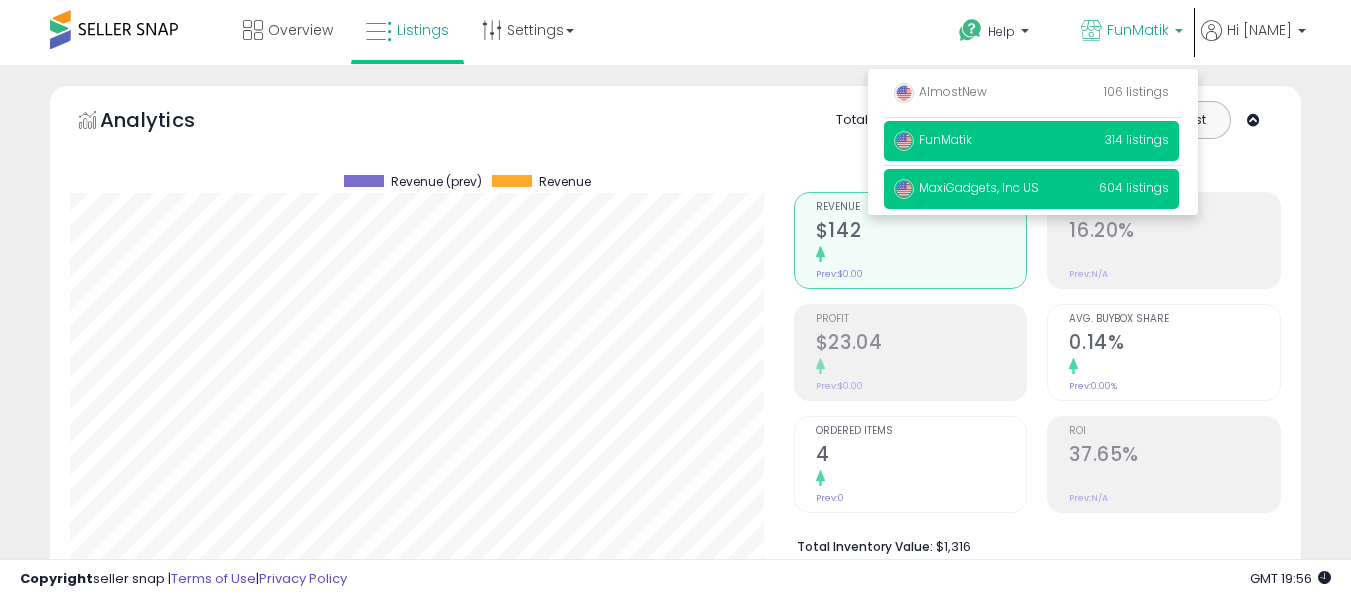 click on "MaxiGadgets, Inc [COUNTRY]
[NUMBER]
listings" at bounding box center (1031, 189) 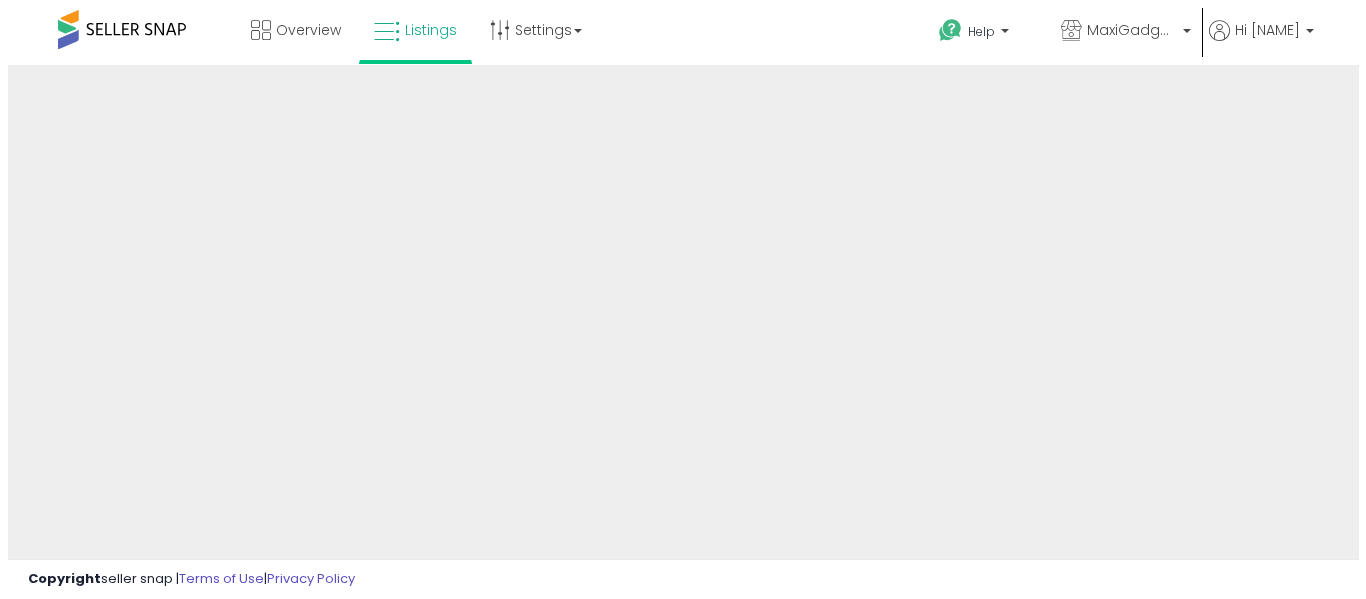 scroll, scrollTop: 0, scrollLeft: 0, axis: both 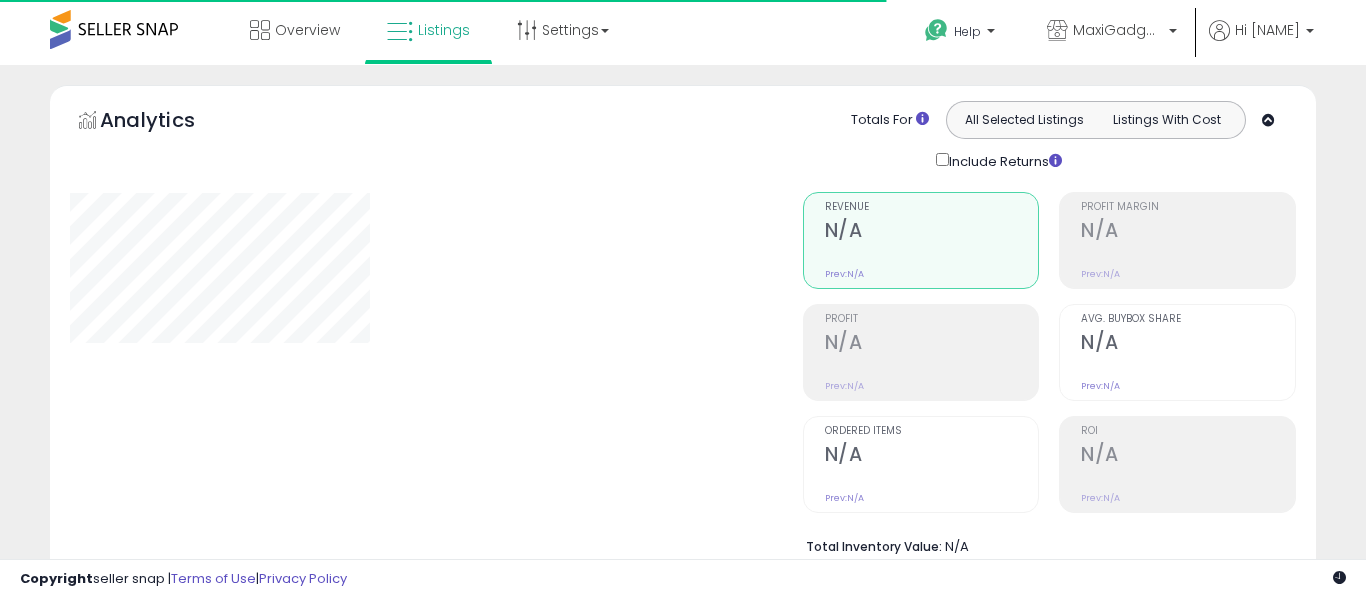 type on "**********" 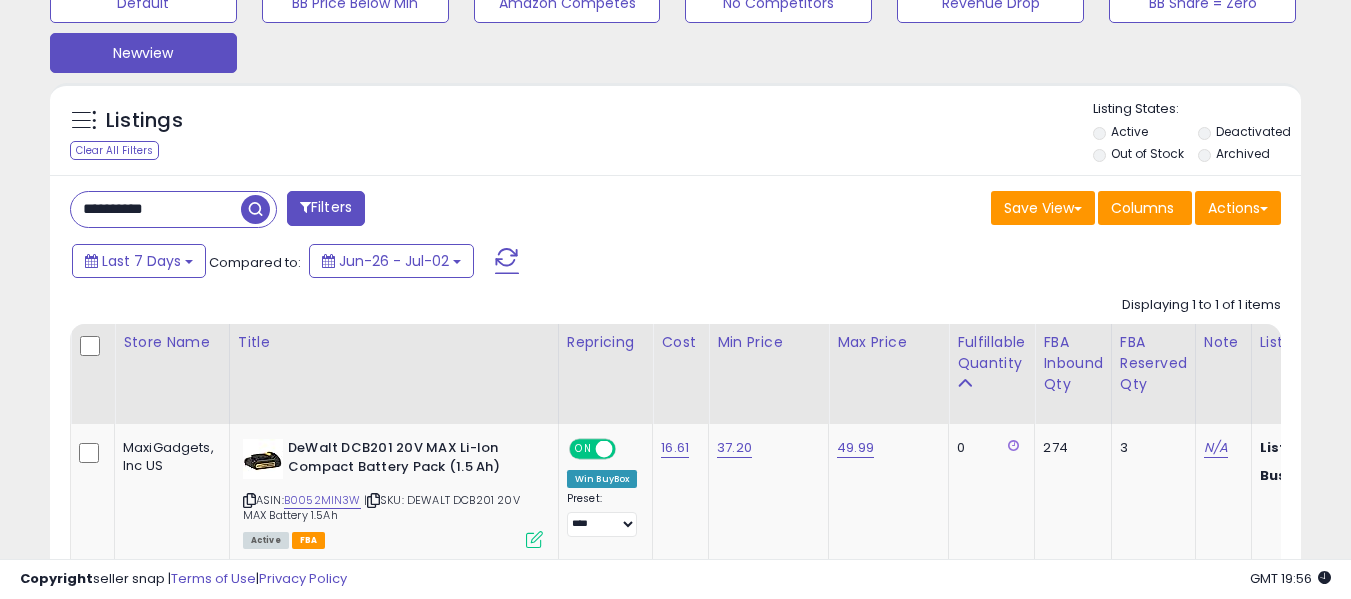 scroll, scrollTop: 649, scrollLeft: 0, axis: vertical 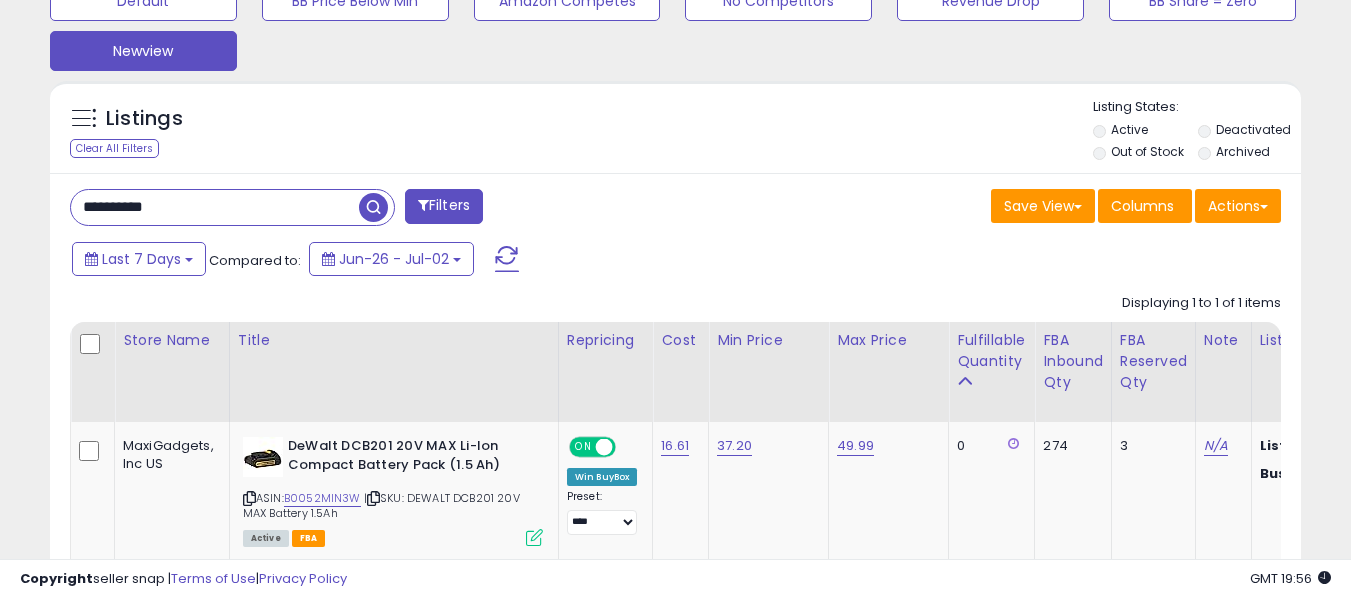 drag, startPoint x: 192, startPoint y: 201, endPoint x: 2, endPoint y: 224, distance: 191.38704 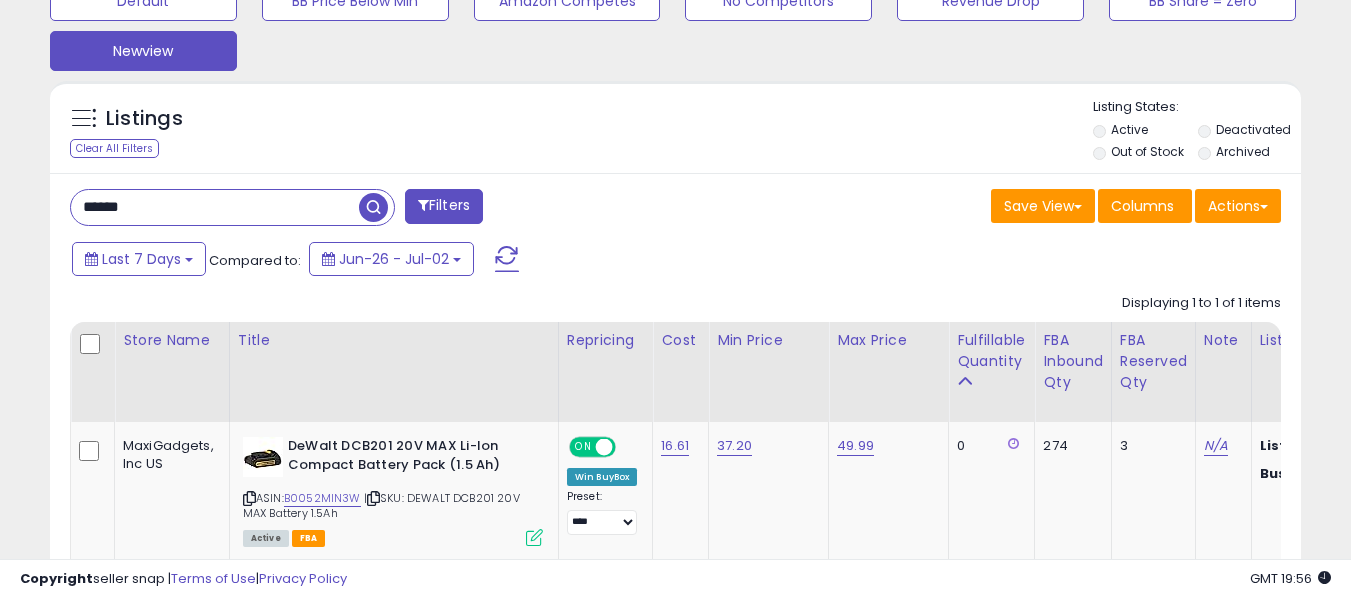 click at bounding box center (373, 207) 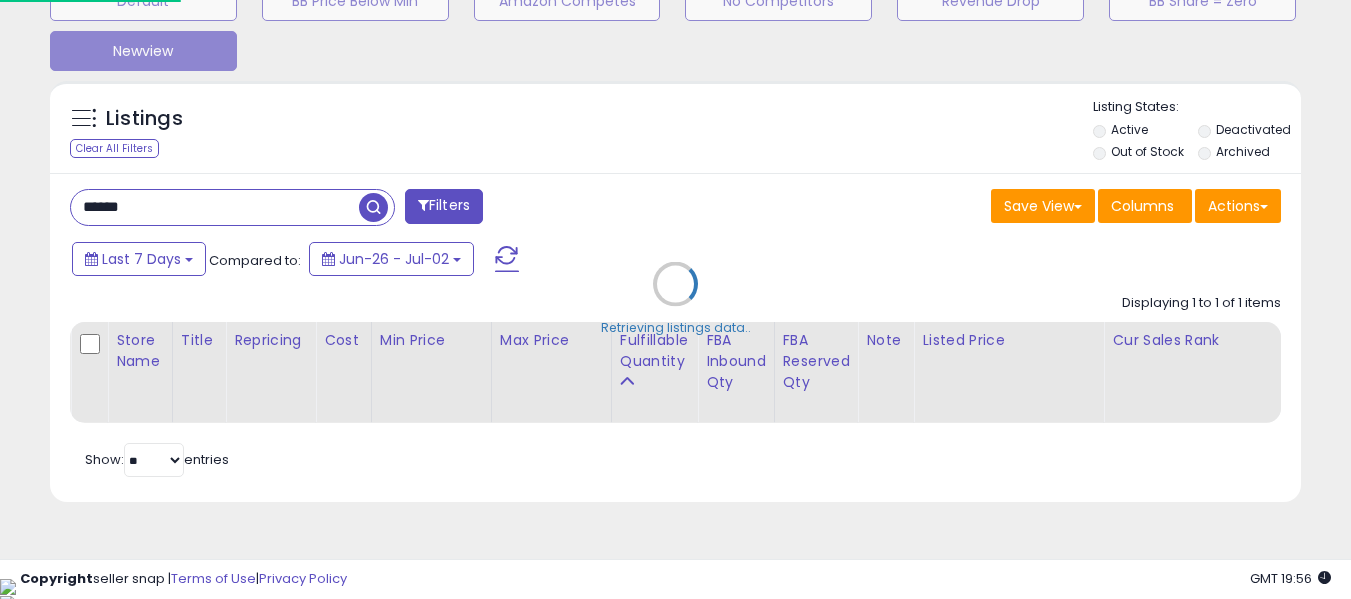 scroll, scrollTop: 999590, scrollLeft: 999267, axis: both 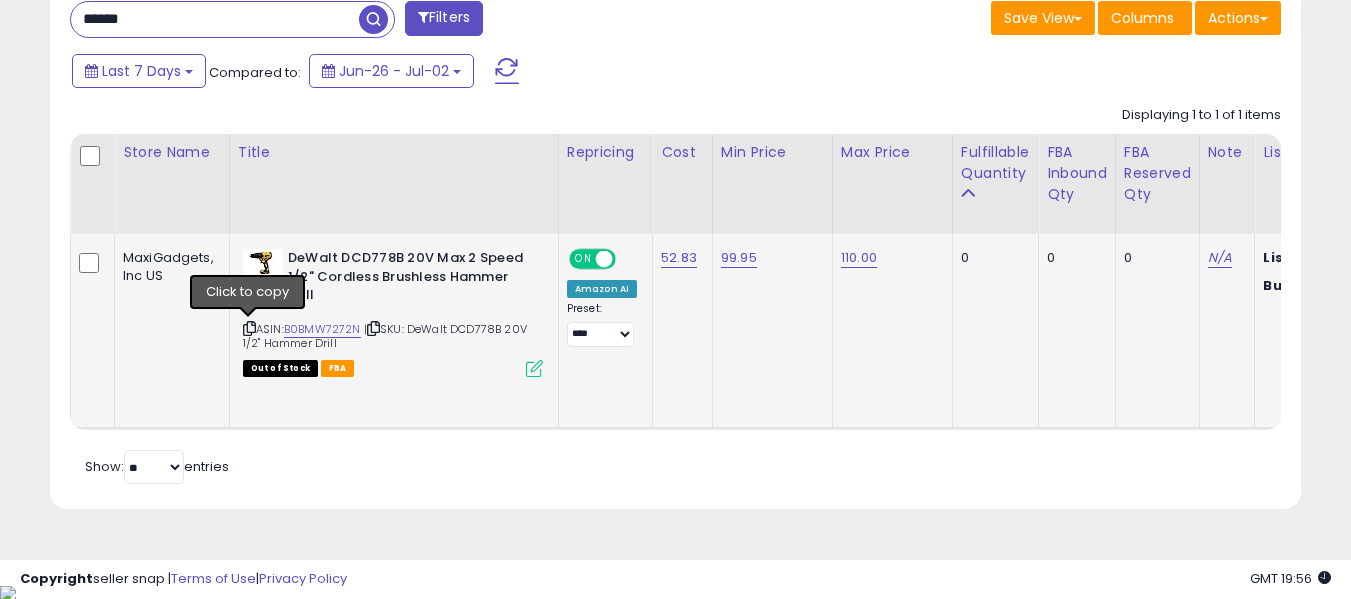 click at bounding box center (249, 328) 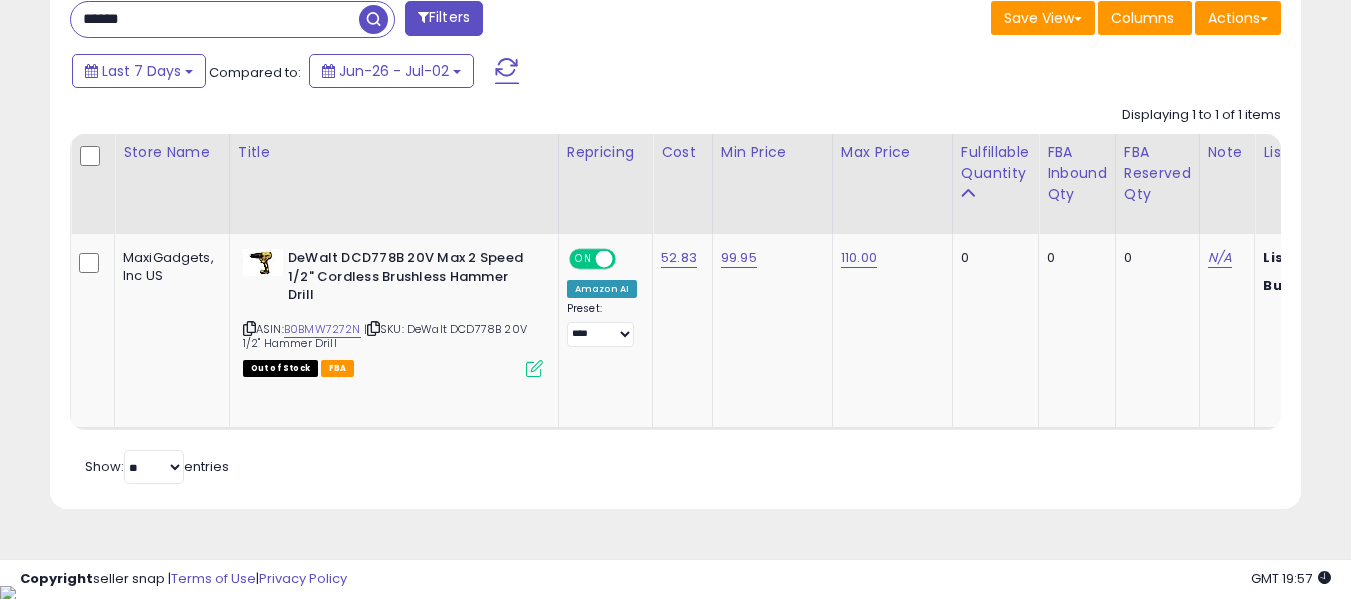drag, startPoint x: 209, startPoint y: 20, endPoint x: 0, endPoint y: 0, distance: 209.95476 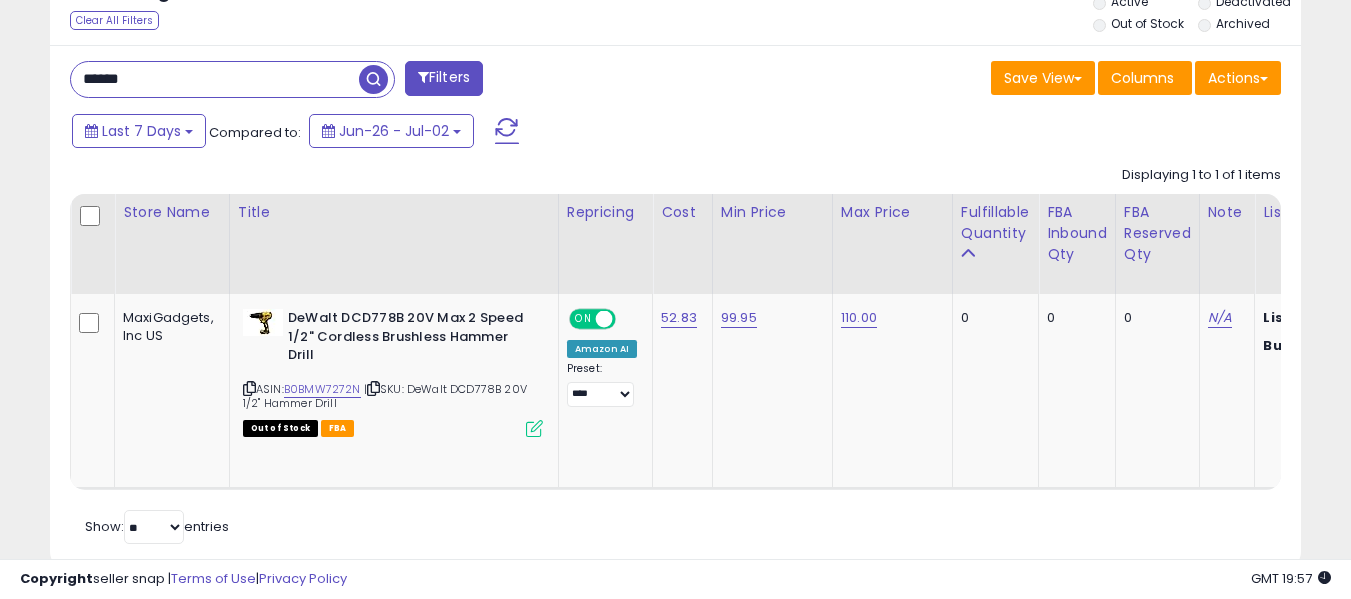 paste 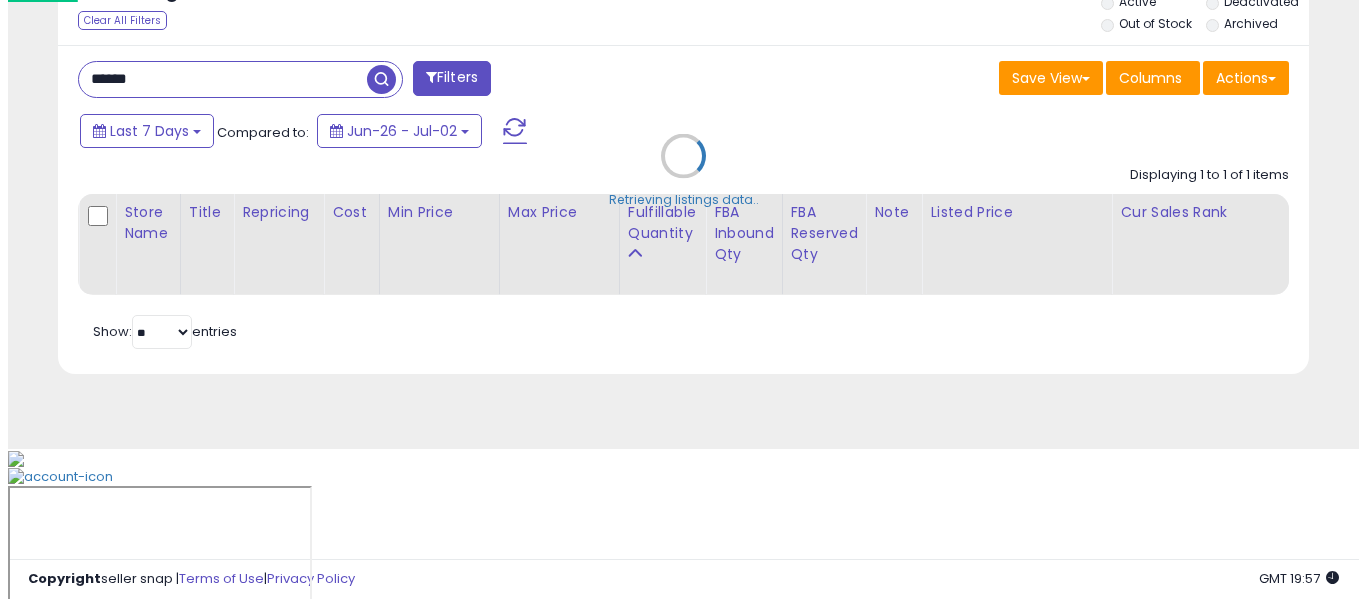 scroll, scrollTop: 642, scrollLeft: 0, axis: vertical 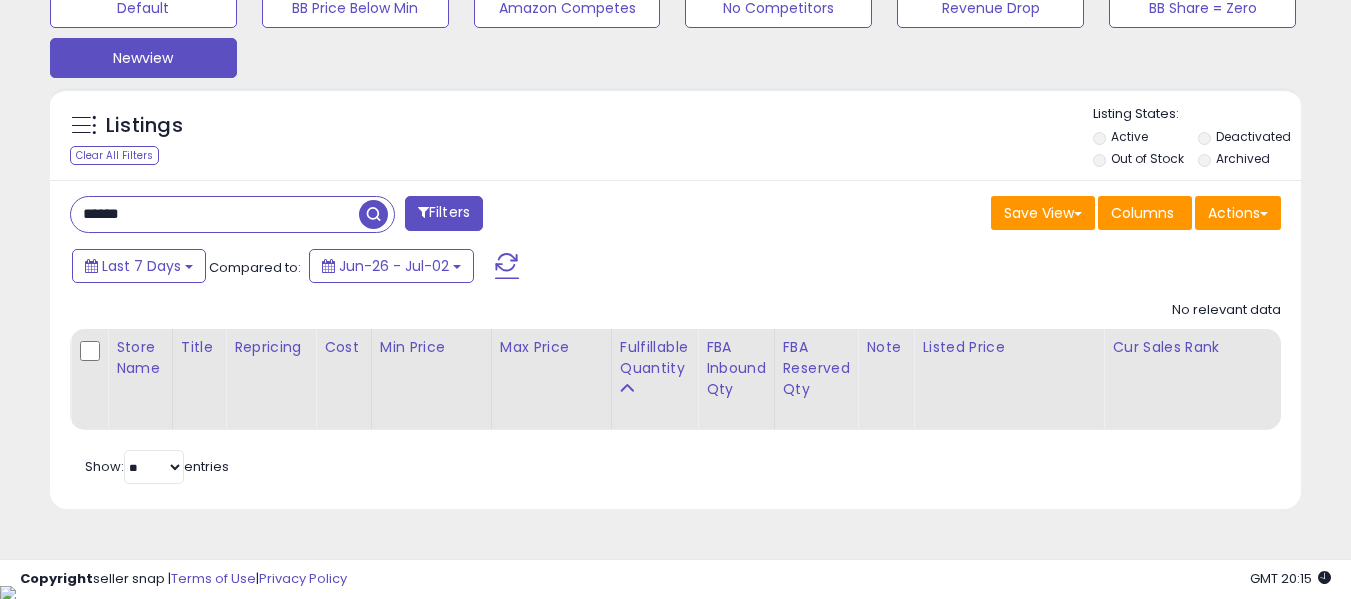 drag, startPoint x: 196, startPoint y: 217, endPoint x: 0, endPoint y: 133, distance: 213.24165 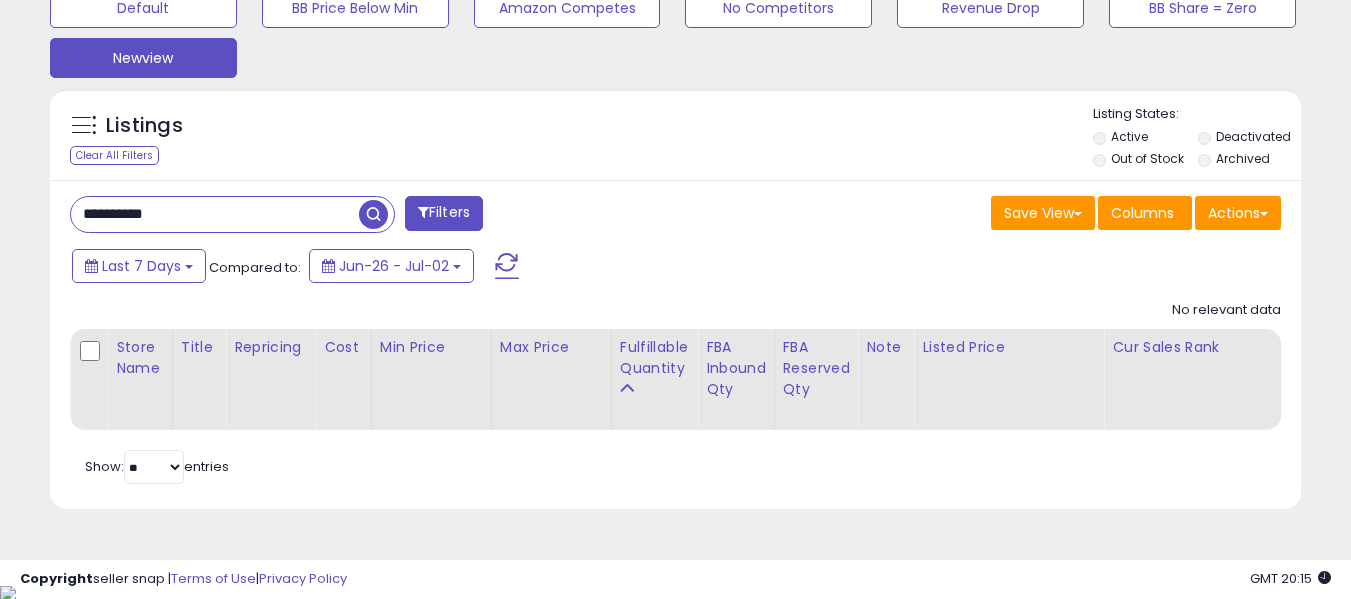 type on "**********" 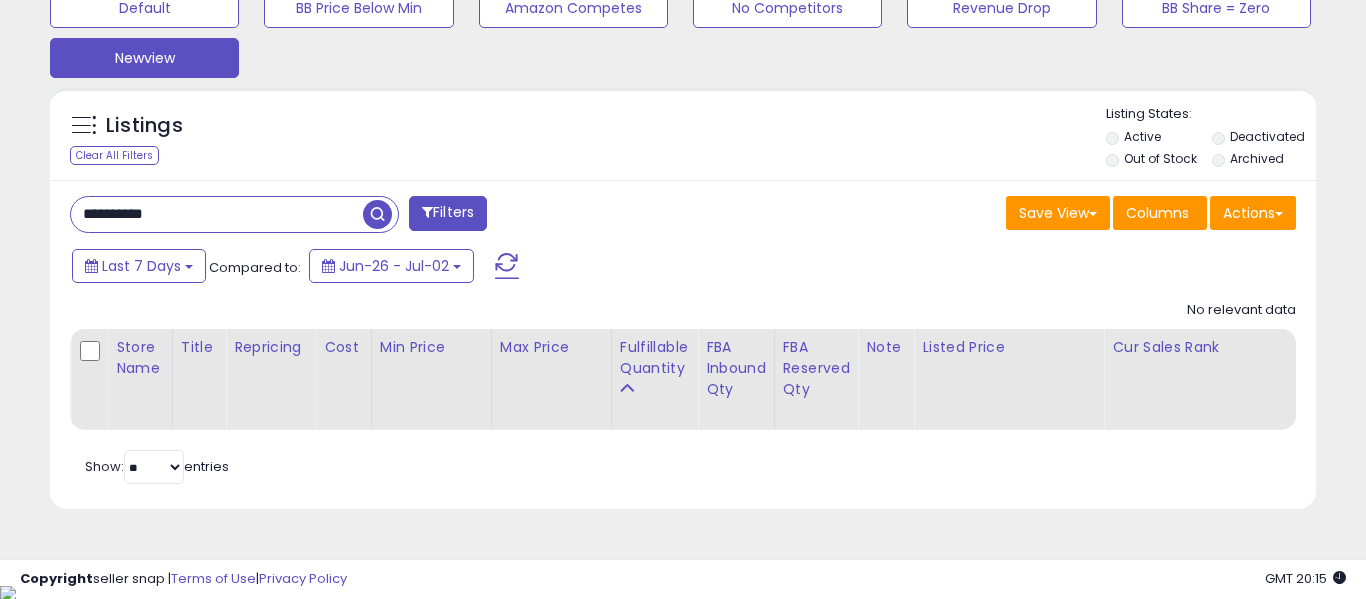 scroll, scrollTop: 999590, scrollLeft: 999267, axis: both 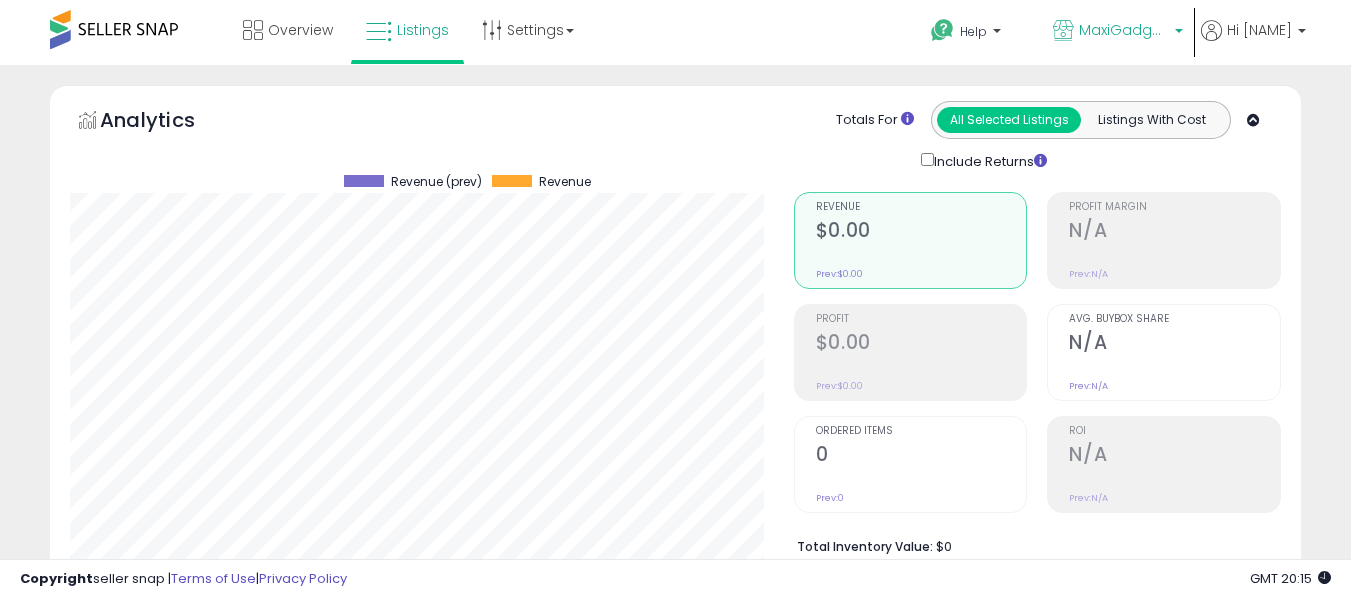 click on "MaxiGadgets, Inc US" at bounding box center [1124, 30] 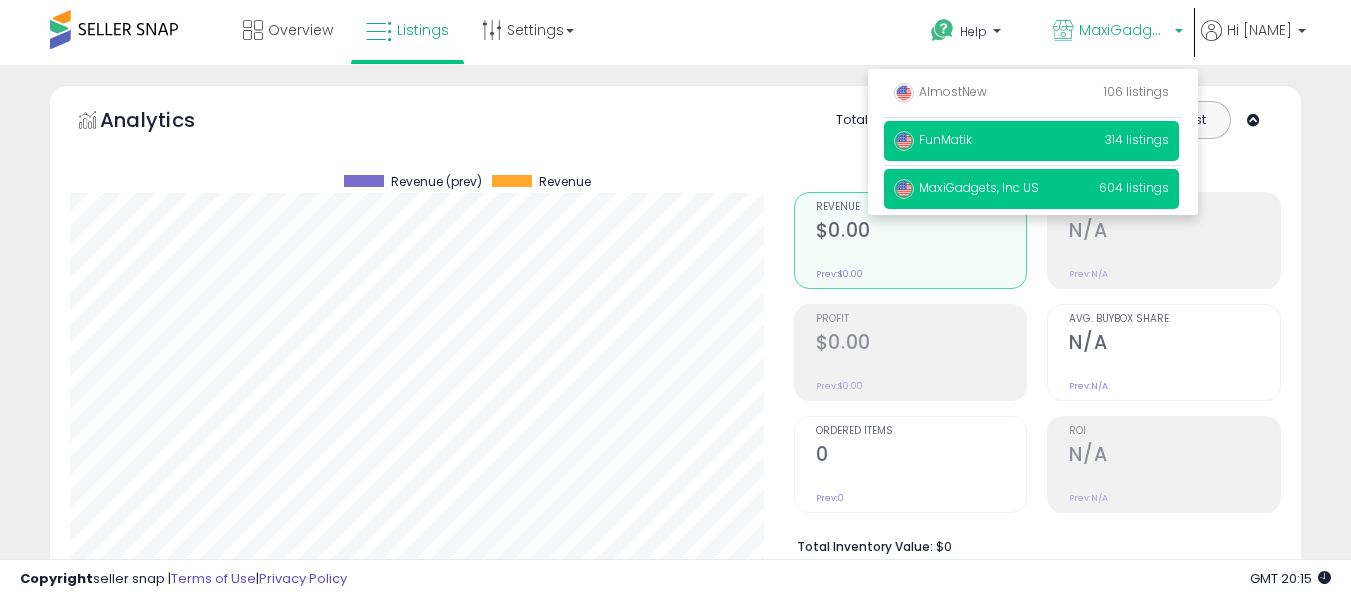 click on "FunMatik
314
listings" at bounding box center (1031, 141) 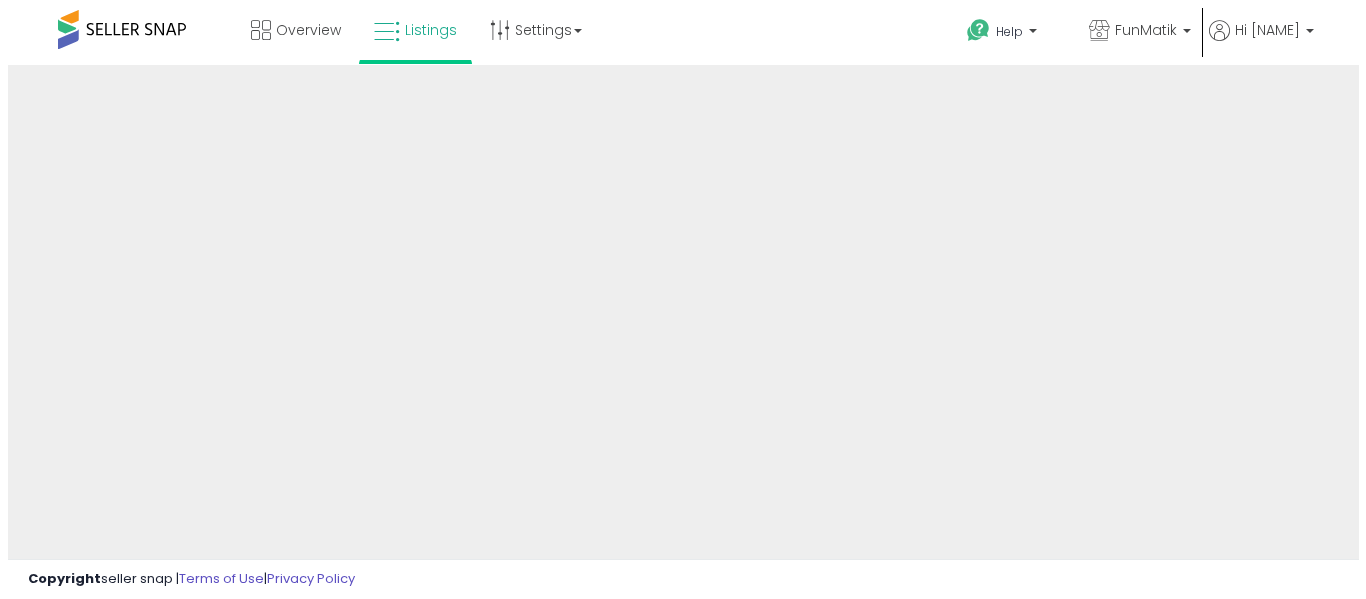 scroll, scrollTop: 0, scrollLeft: 0, axis: both 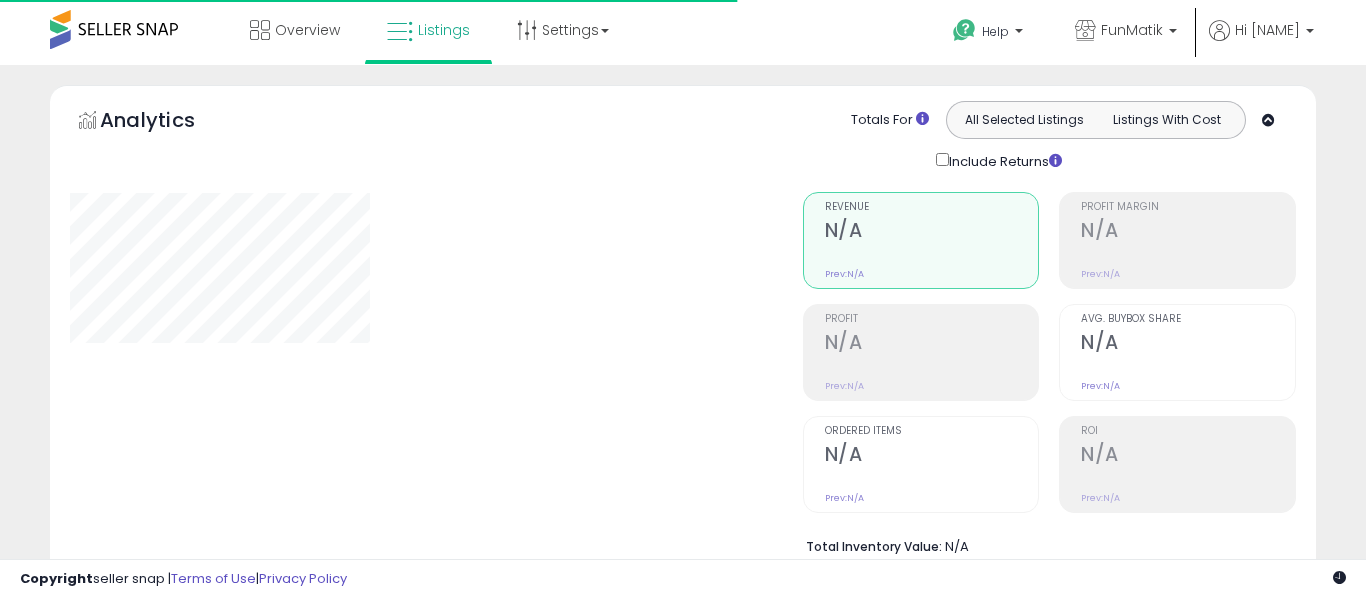 type on "**********" 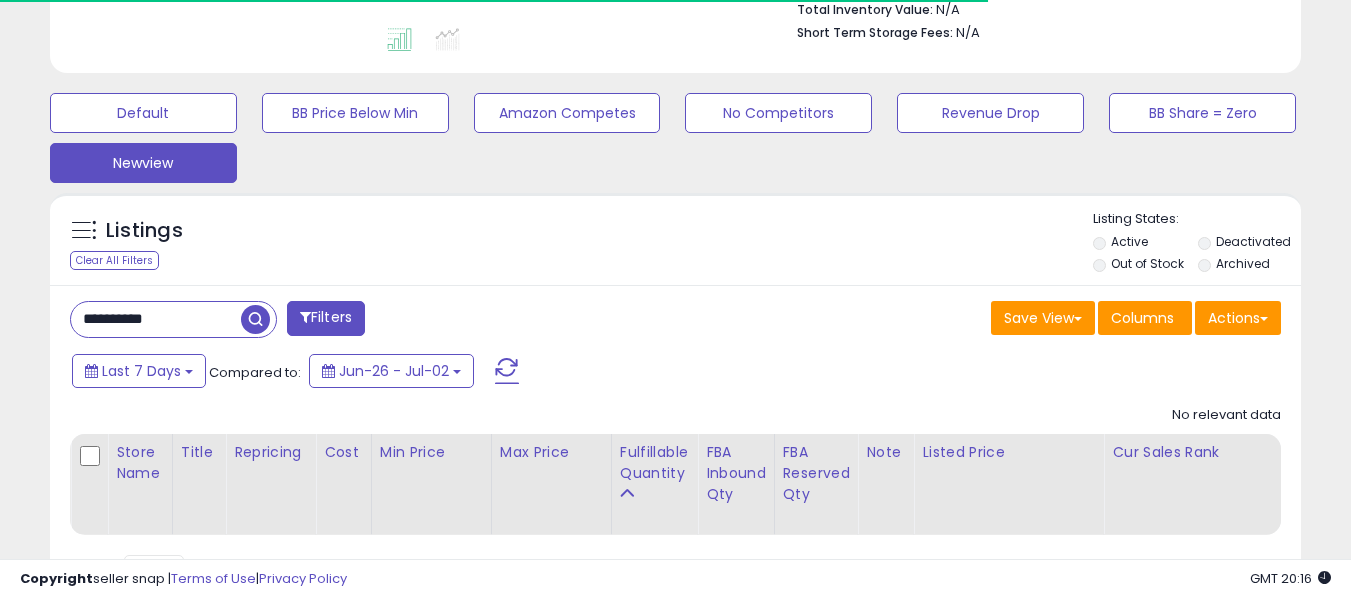 scroll, scrollTop: 591, scrollLeft: 0, axis: vertical 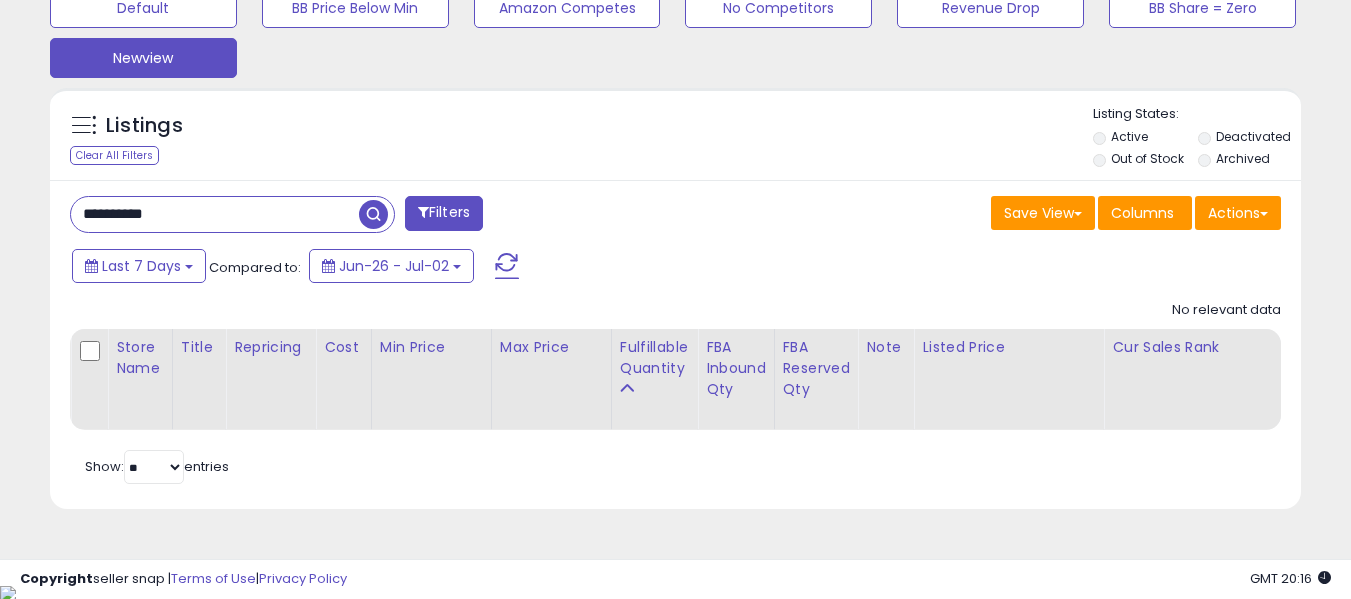 drag, startPoint x: 193, startPoint y: 220, endPoint x: 0, endPoint y: 194, distance: 194.74342 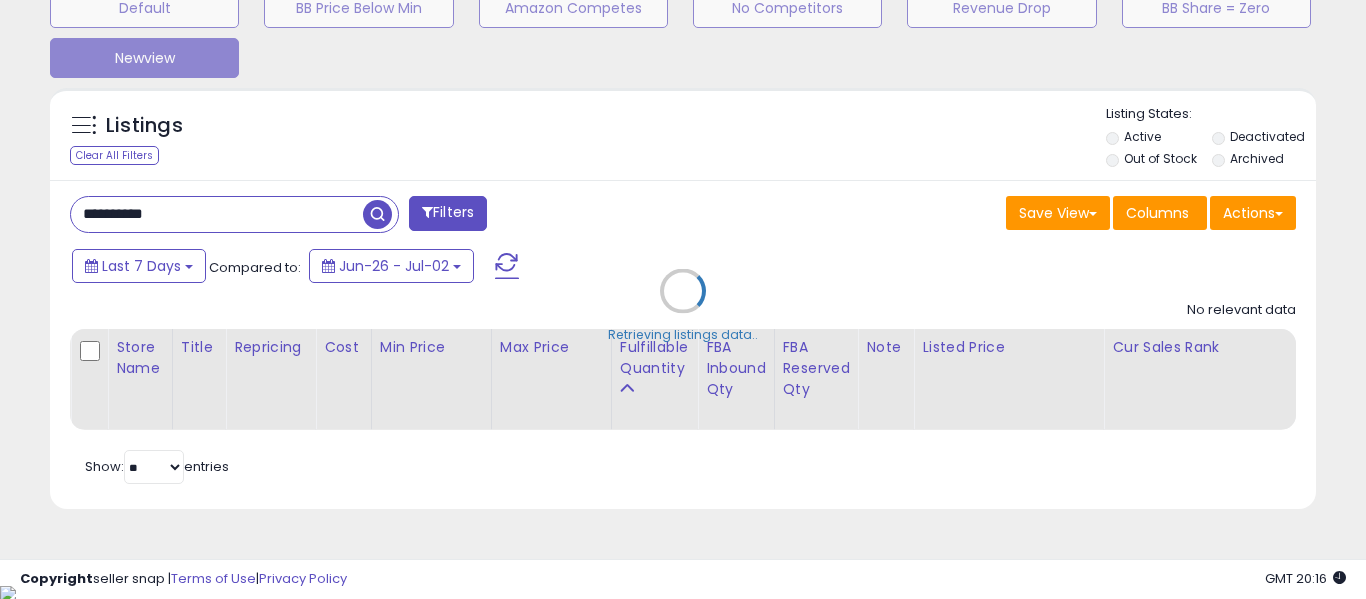 scroll, scrollTop: 999590, scrollLeft: 999267, axis: both 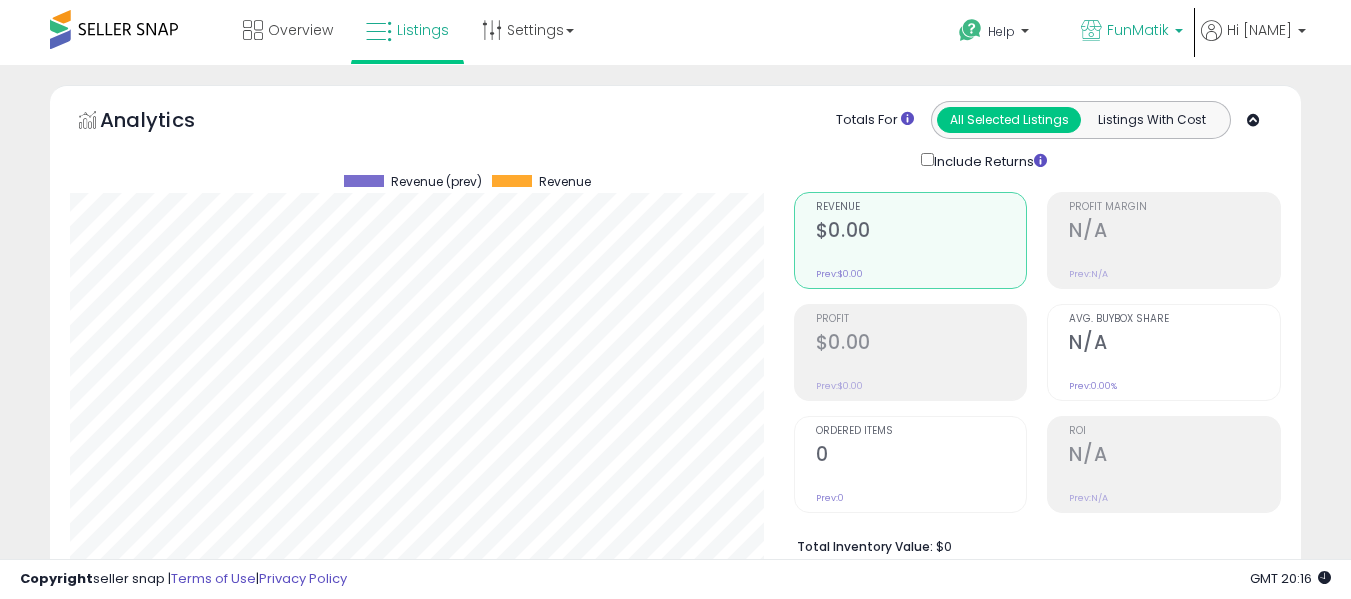 click on "FunMatik" at bounding box center (1132, 32) 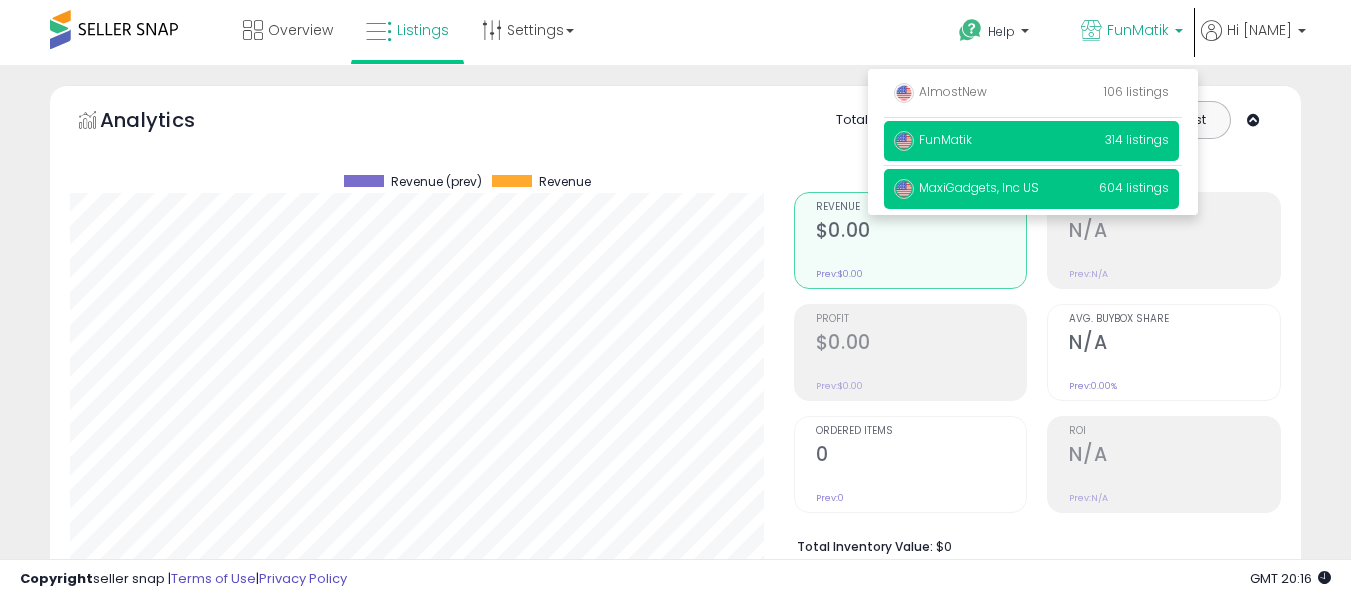 click on "MaxiGadgets, Inc US
604
listings" at bounding box center [966, 187] 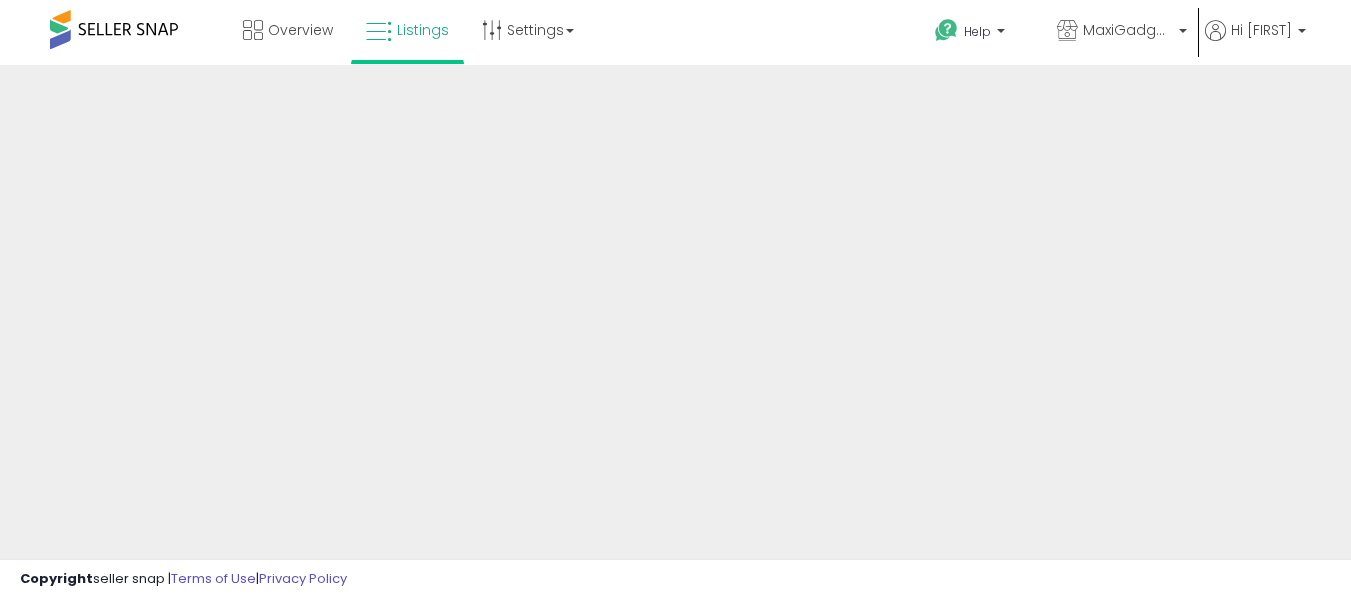 scroll, scrollTop: 0, scrollLeft: 0, axis: both 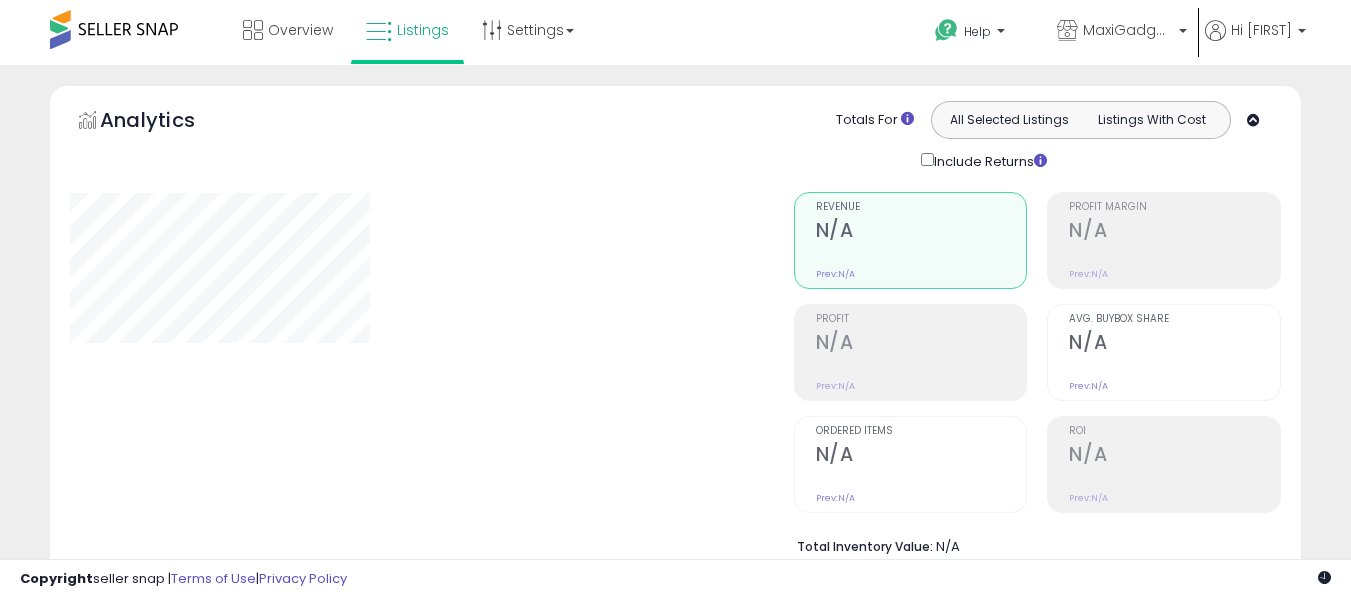 type on "**********" 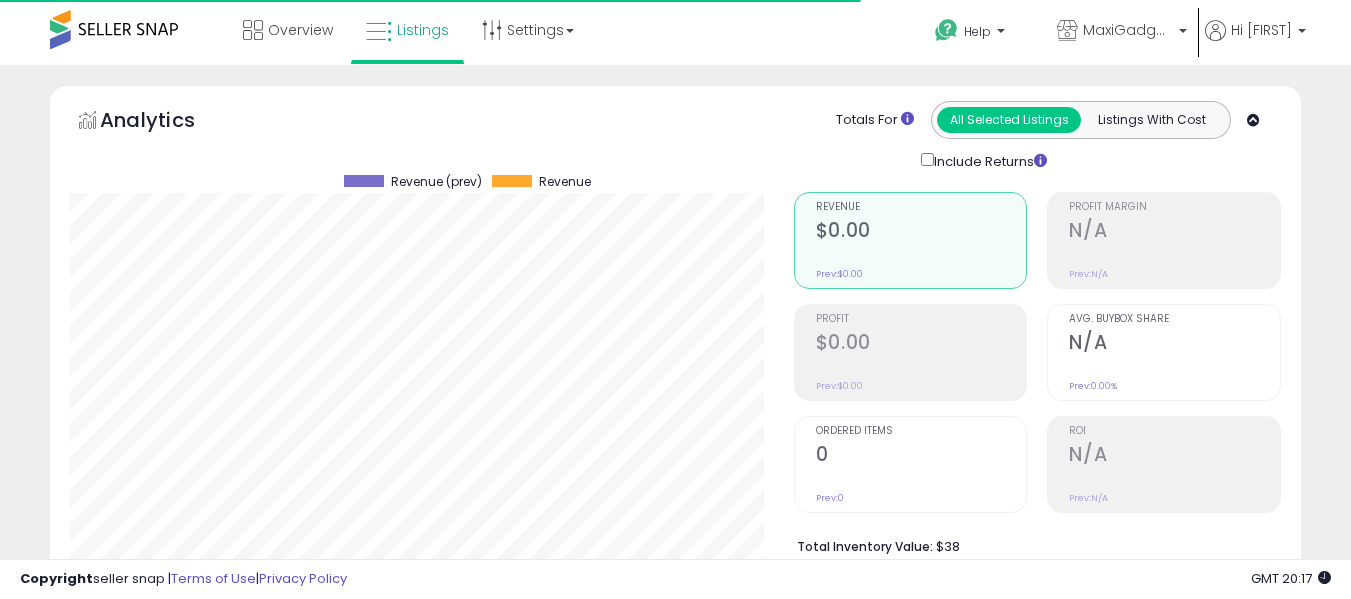 scroll, scrollTop: 999590, scrollLeft: 999276, axis: both 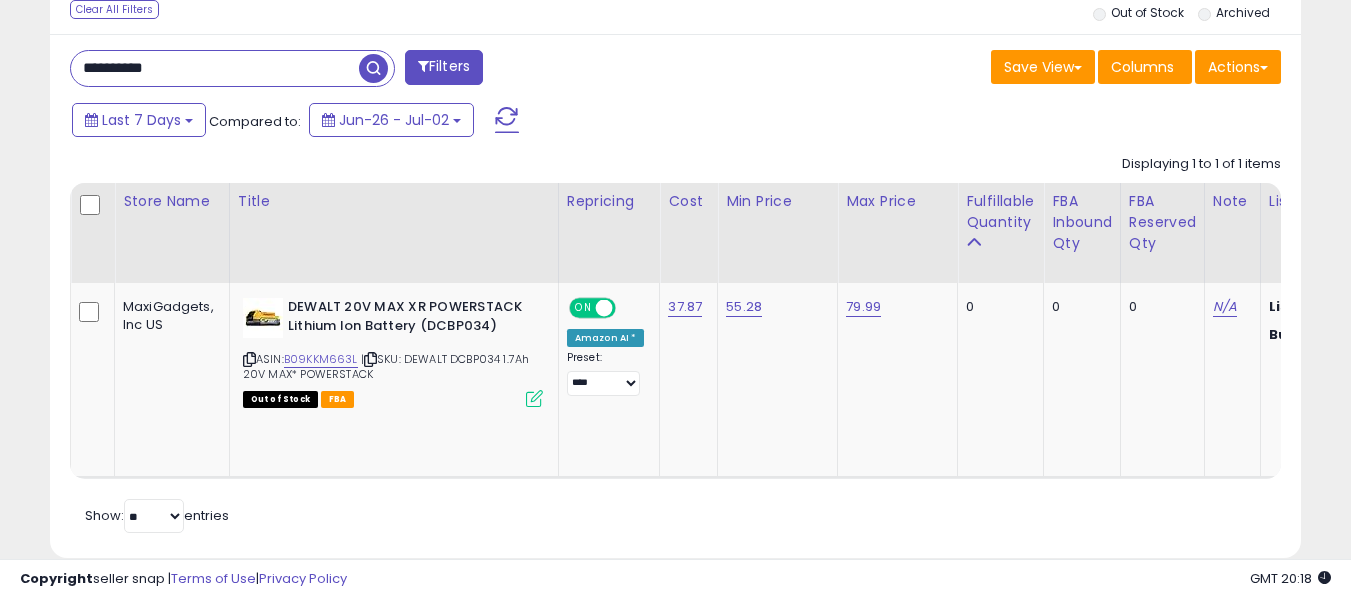 drag, startPoint x: 220, startPoint y: 62, endPoint x: 0, endPoint y: 106, distance: 224.35686 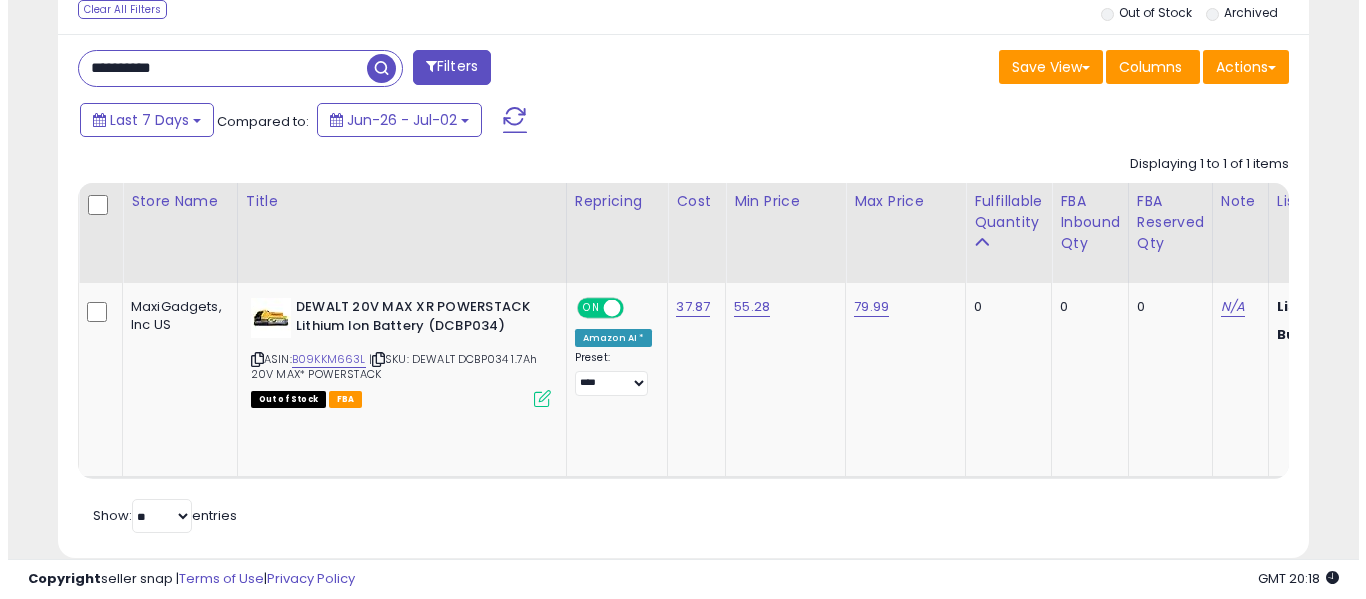 scroll, scrollTop: 642, scrollLeft: 0, axis: vertical 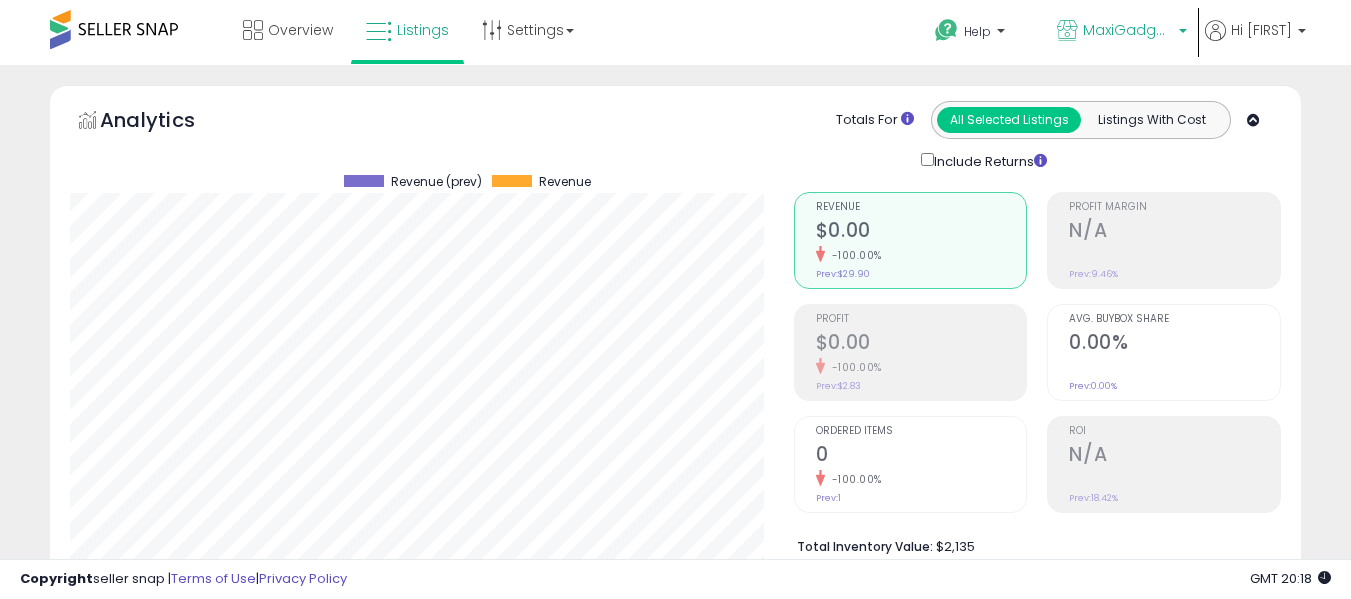 click on "MaxiGadgets, Inc US" at bounding box center (1128, 30) 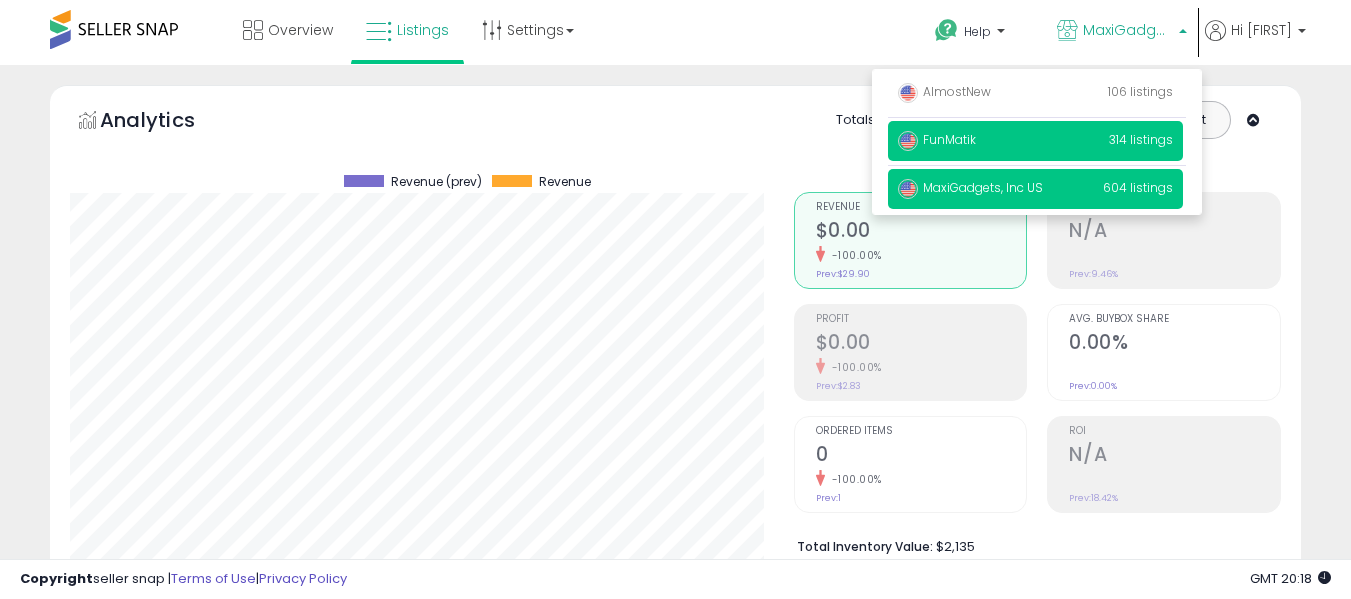 click on "FunMatik
314
listings" at bounding box center [1035, 141] 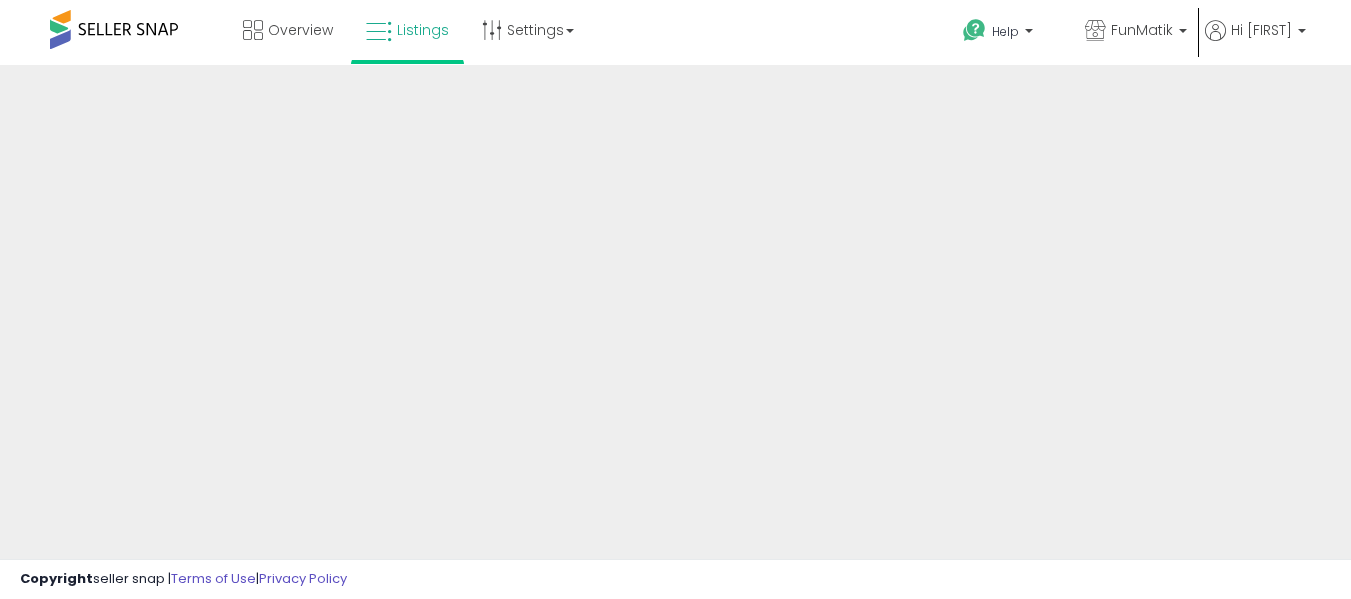 scroll, scrollTop: 0, scrollLeft: 0, axis: both 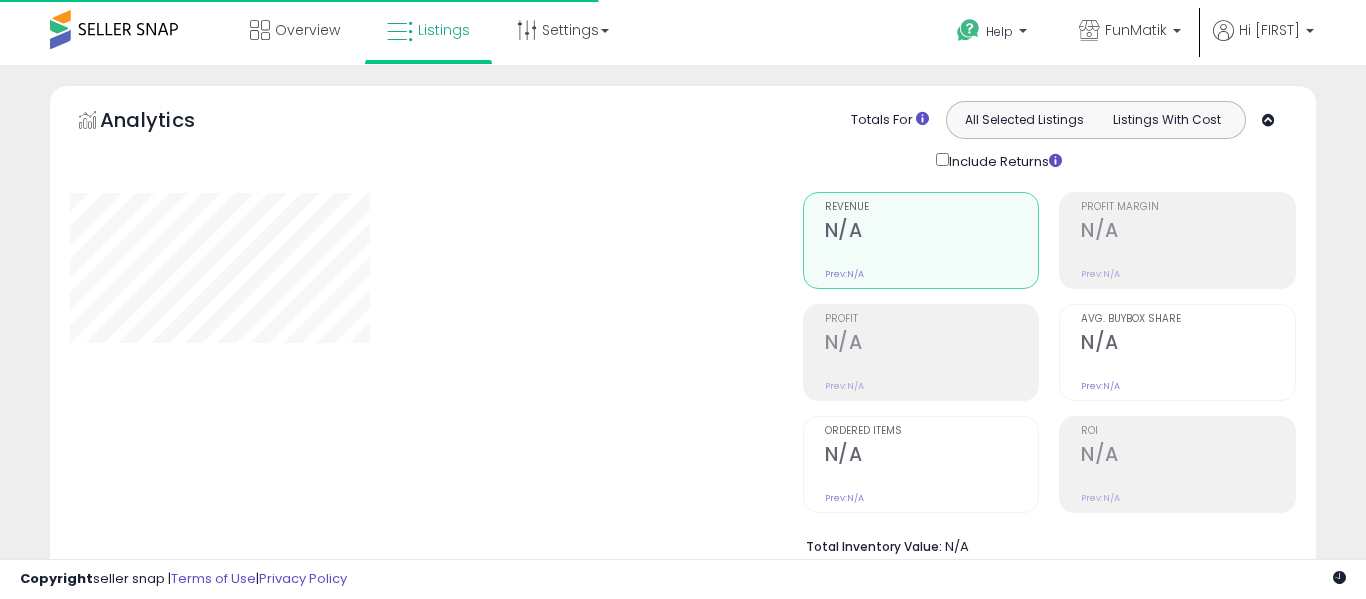type on "**********" 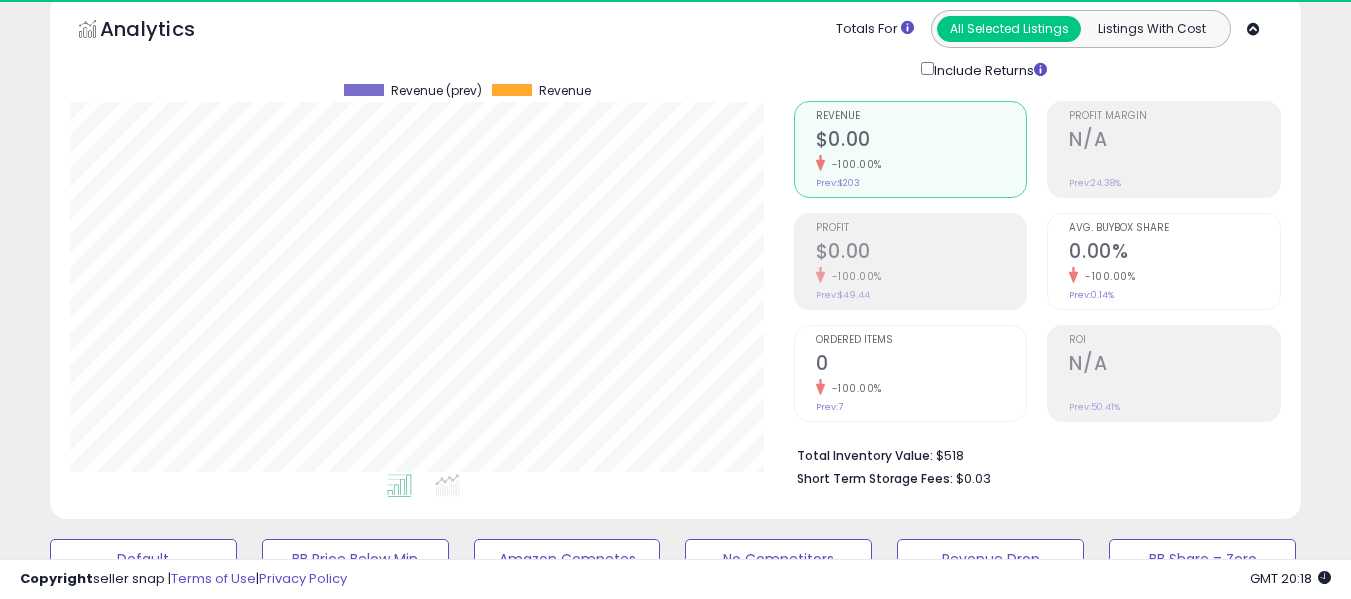 scroll, scrollTop: 203, scrollLeft: 0, axis: vertical 